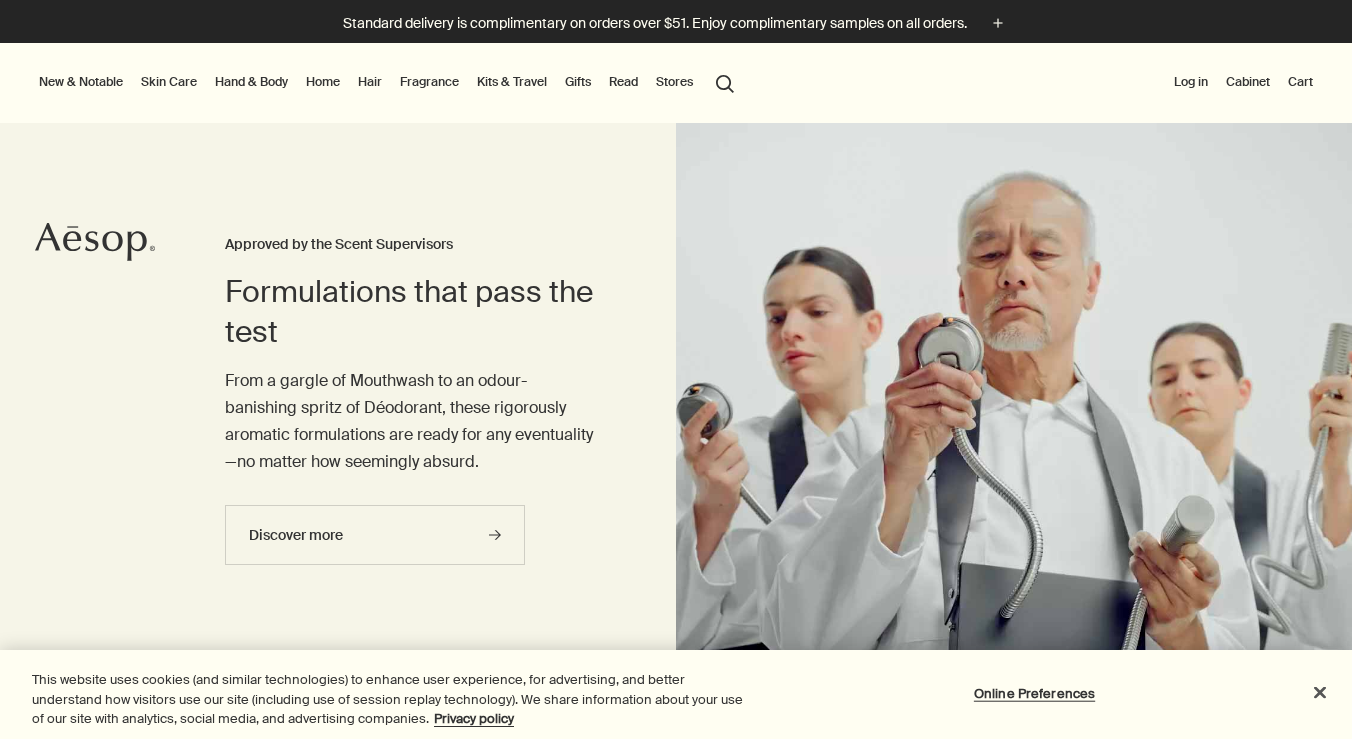 scroll, scrollTop: 0, scrollLeft: 0, axis: both 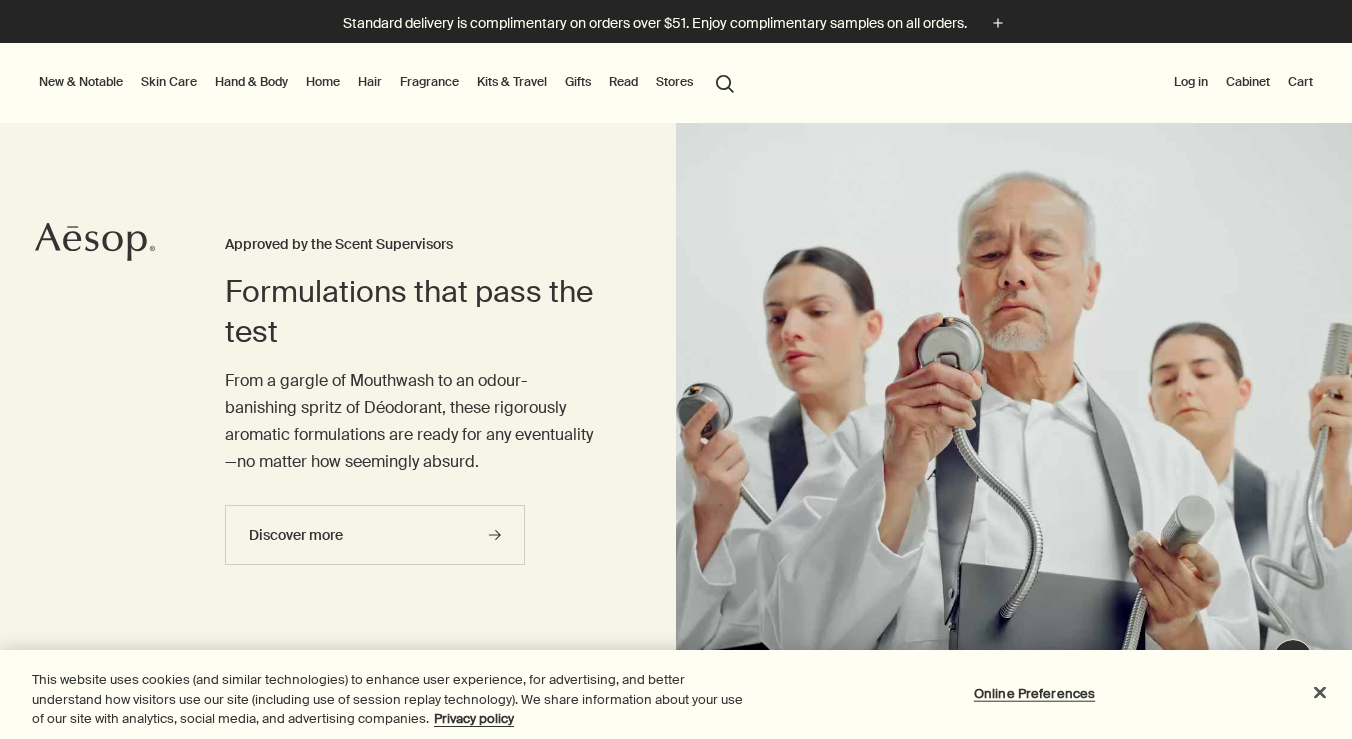 click on "Hand & Body" at bounding box center [251, 82] 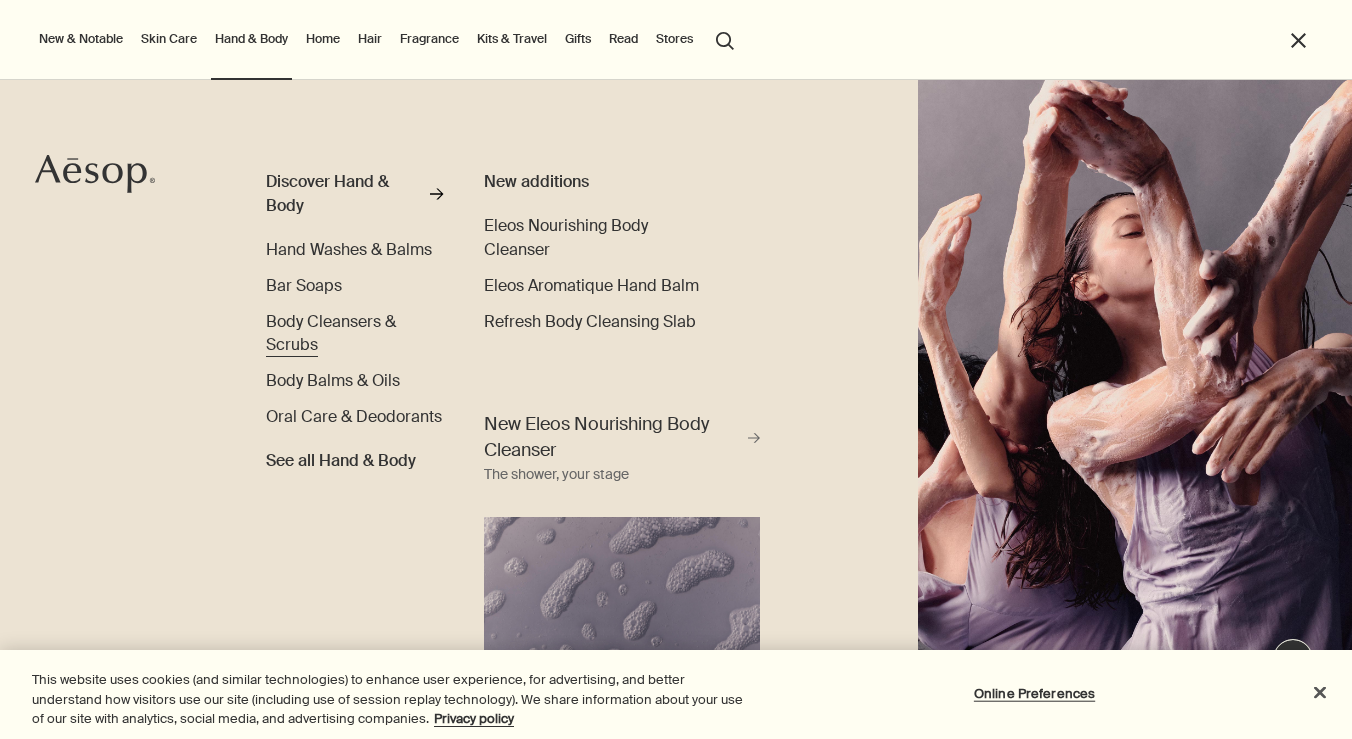 click on "Body Cleansers & Scrubs" at bounding box center [331, 333] 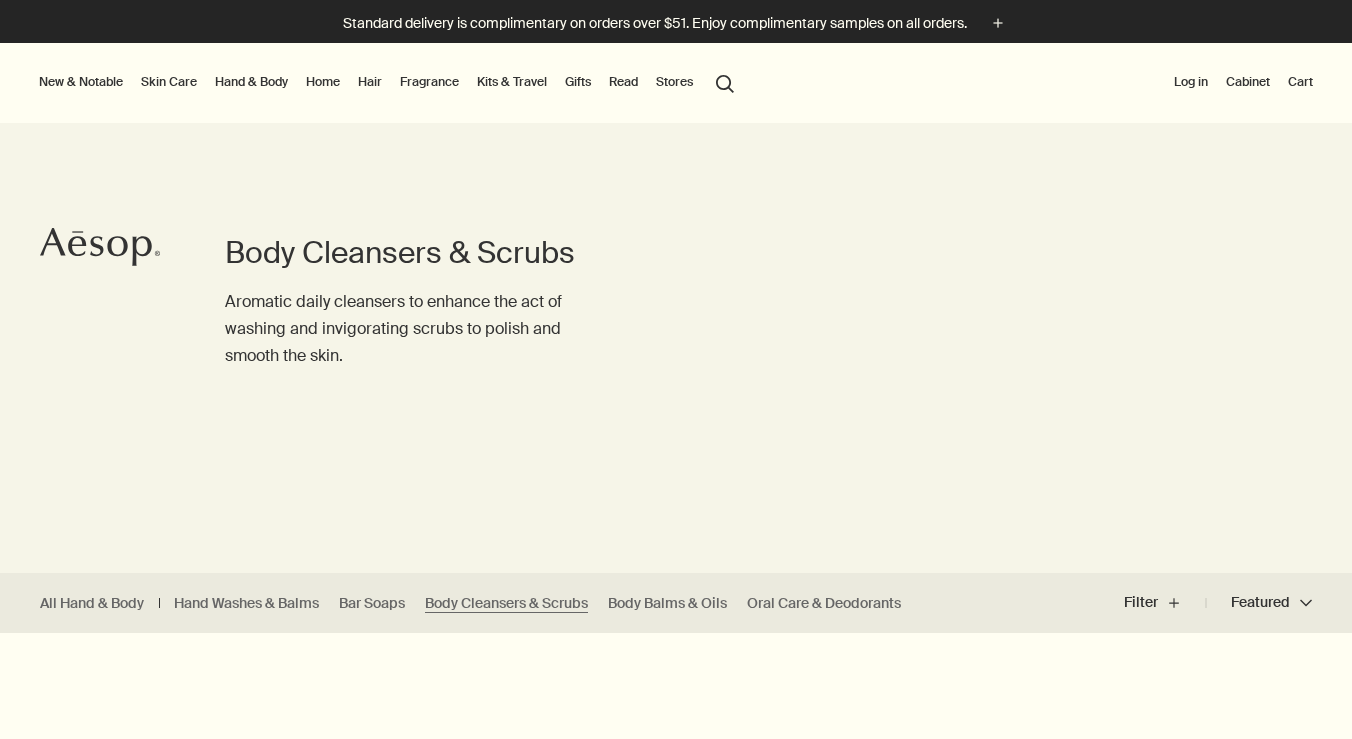 scroll, scrollTop: 0, scrollLeft: 0, axis: both 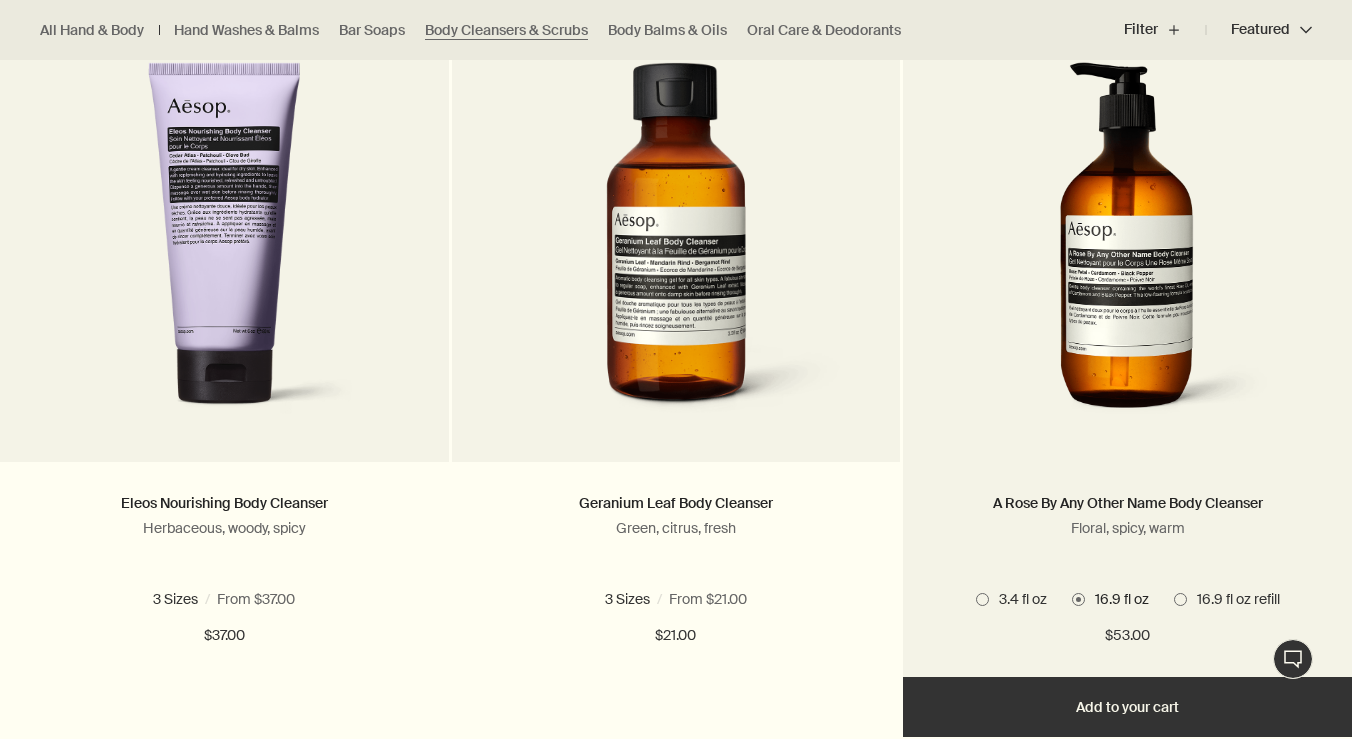 click at bounding box center [1180, 599] 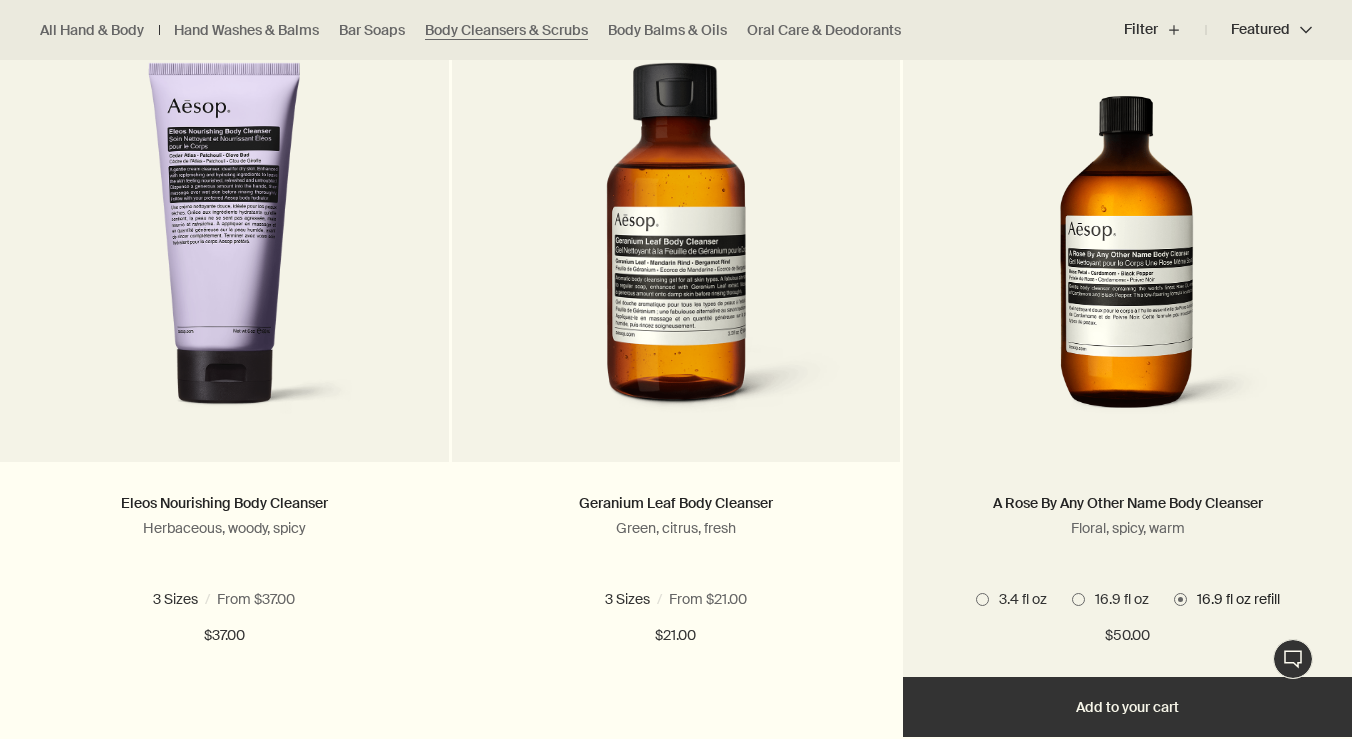 click on "3.4 fl oz" at bounding box center [1018, 599] 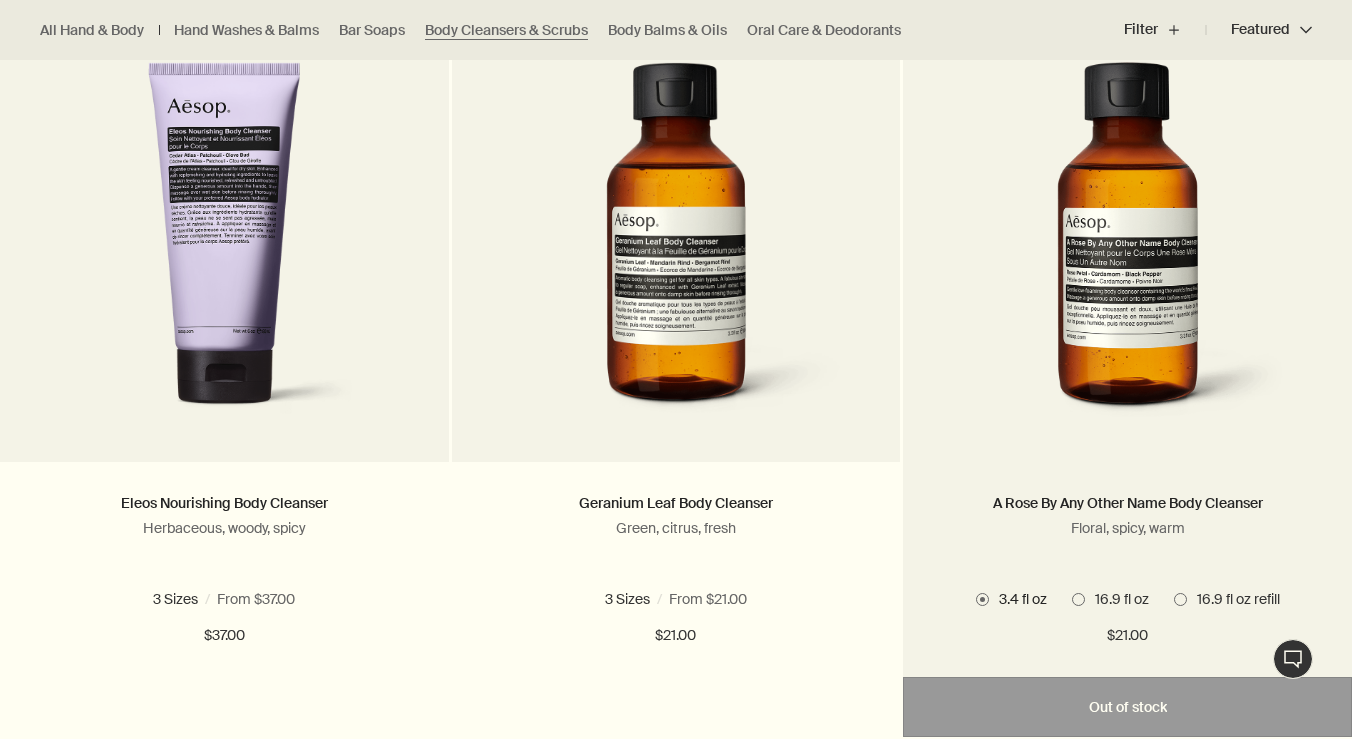 click on "16.9 fl oz refill" at bounding box center [1233, 599] 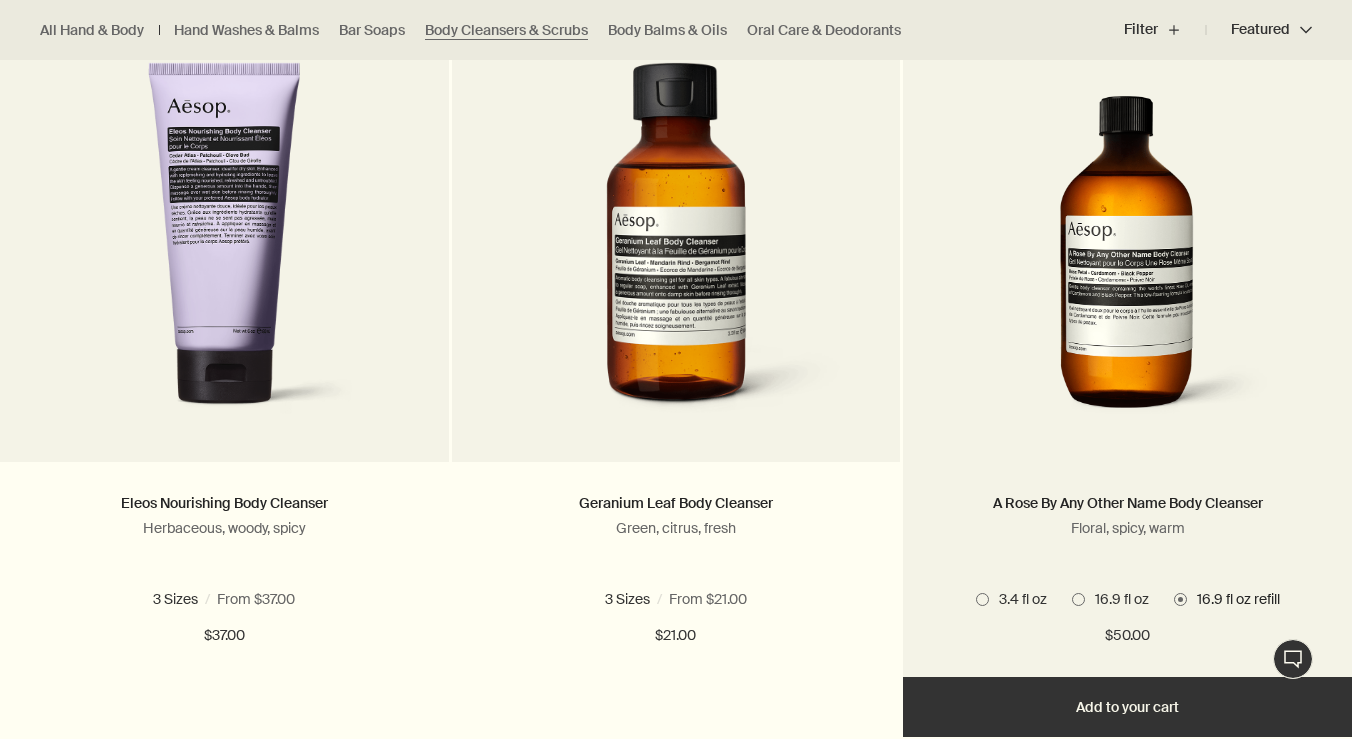 click on "16.9 fl oz" at bounding box center [1117, 599] 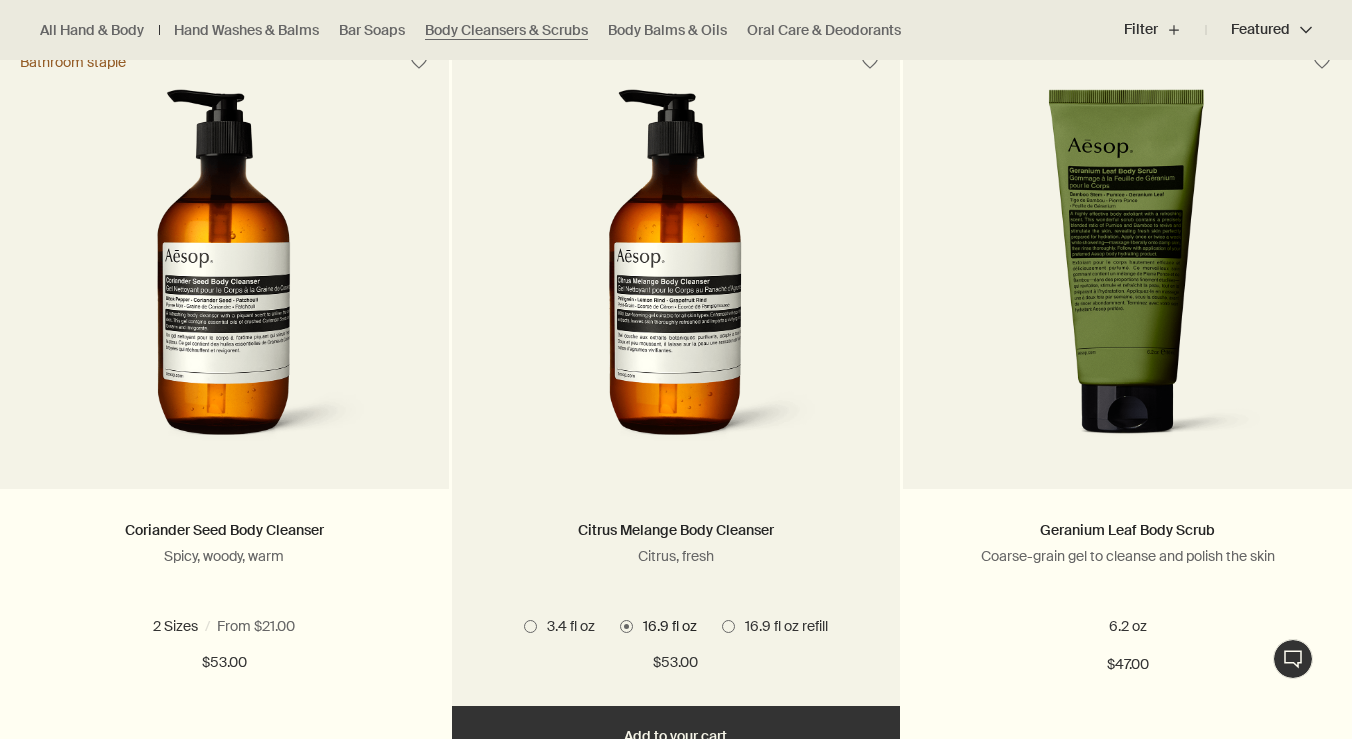scroll, scrollTop: 1349, scrollLeft: 0, axis: vertical 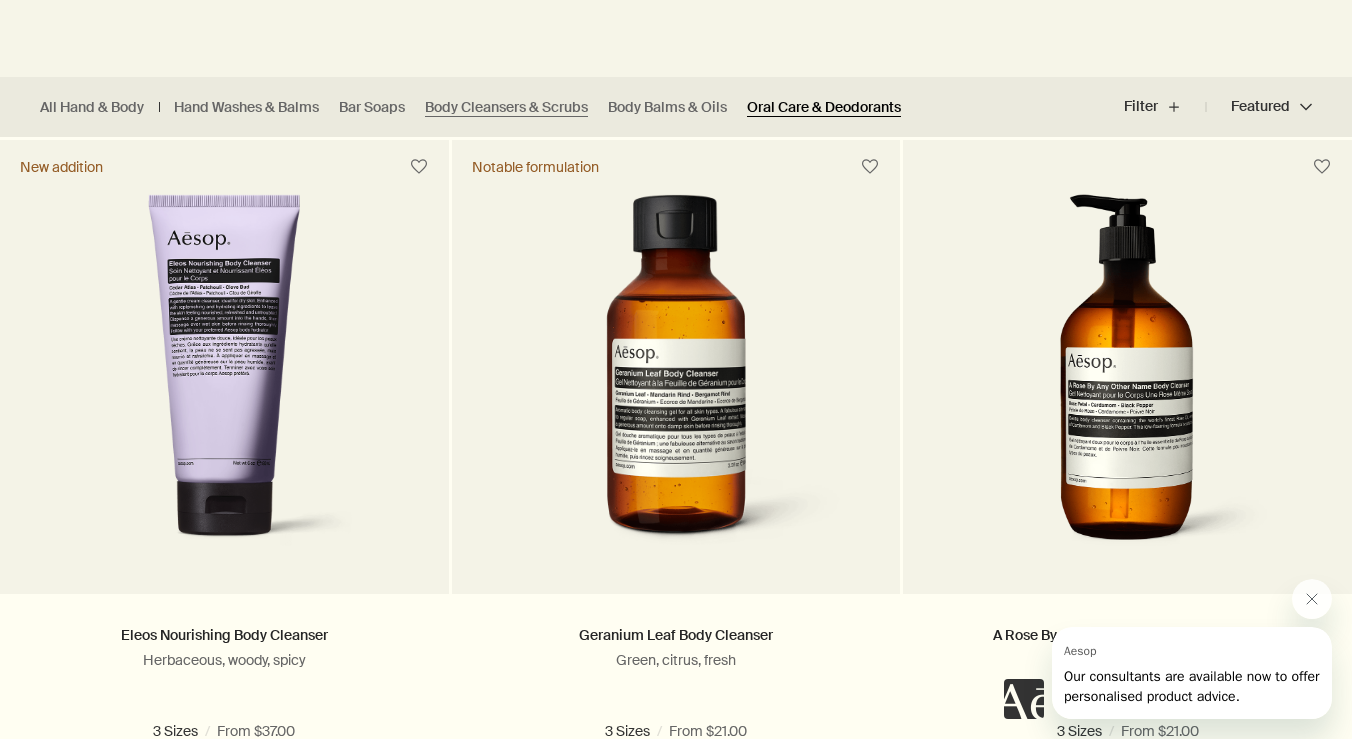 click on "Oral Care & Deodorants" at bounding box center (824, 107) 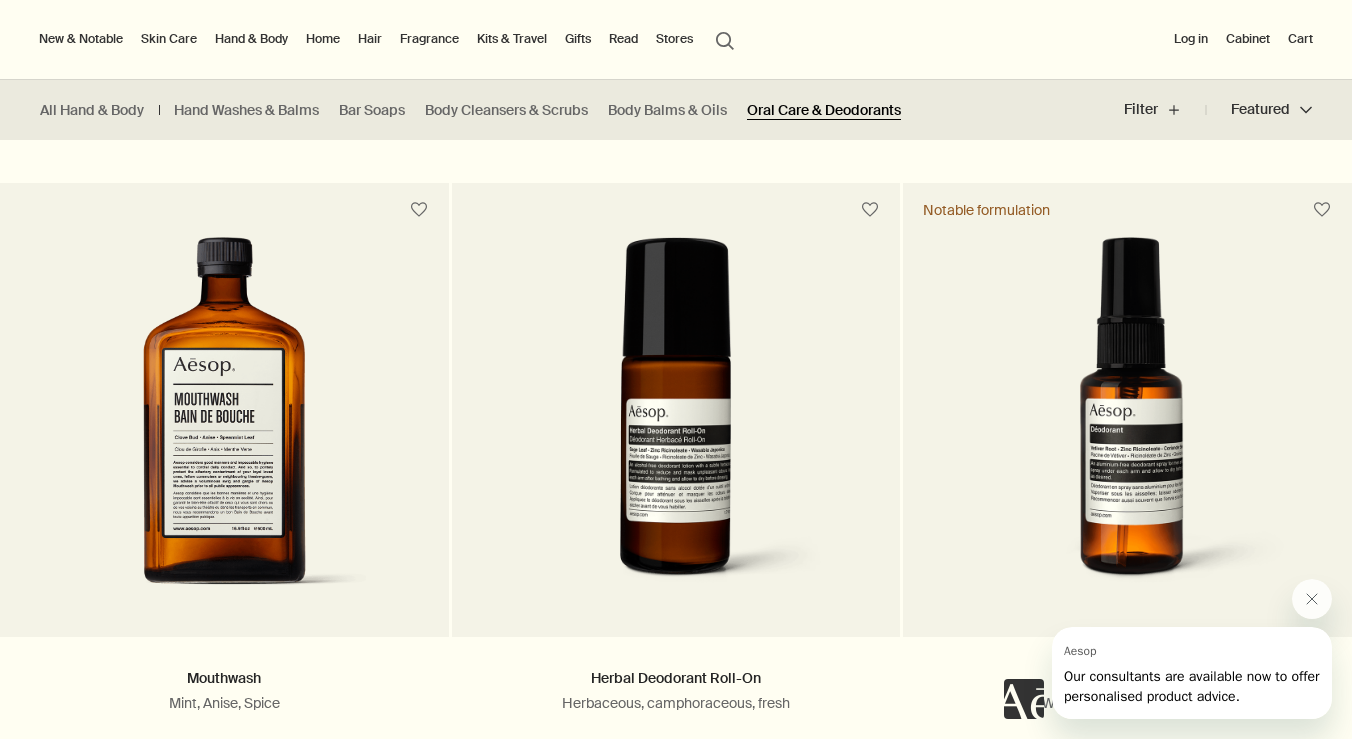 scroll, scrollTop: 0, scrollLeft: 0, axis: both 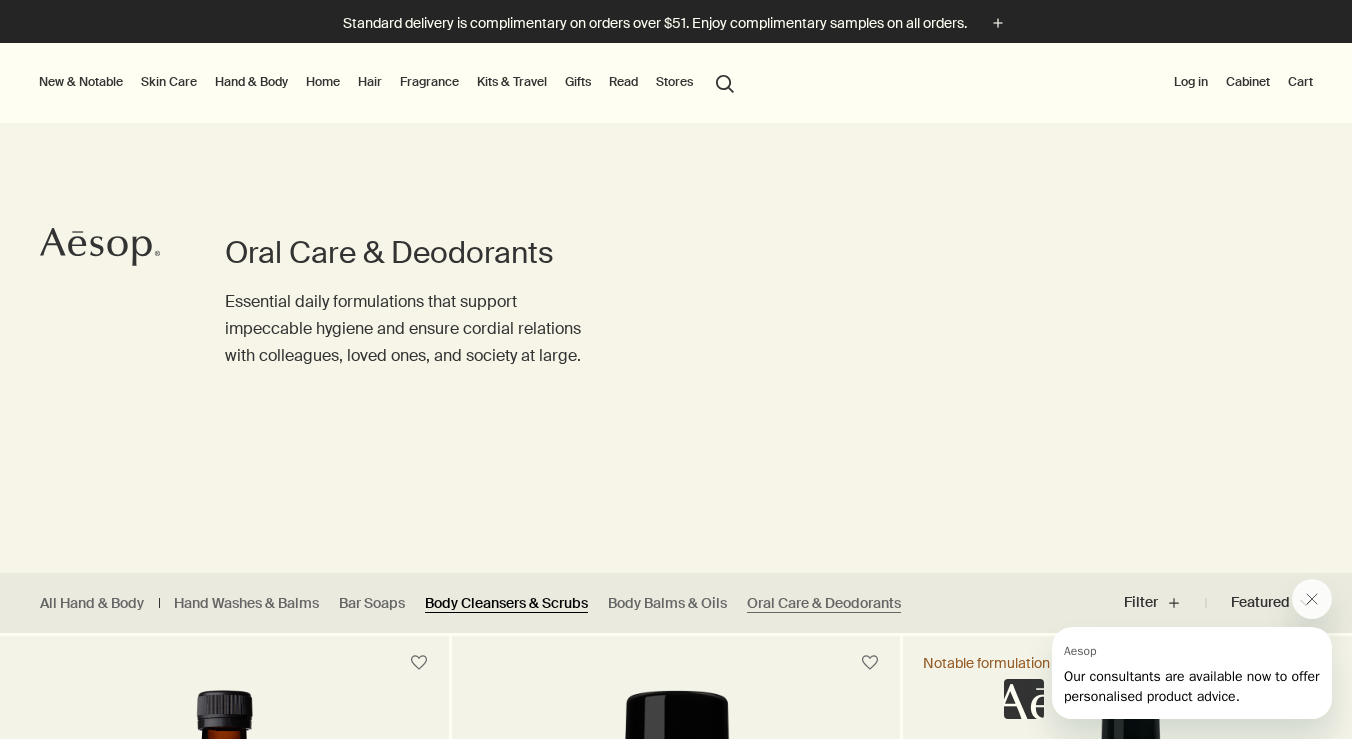 click on "Body Cleansers & Scrubs" at bounding box center (506, 603) 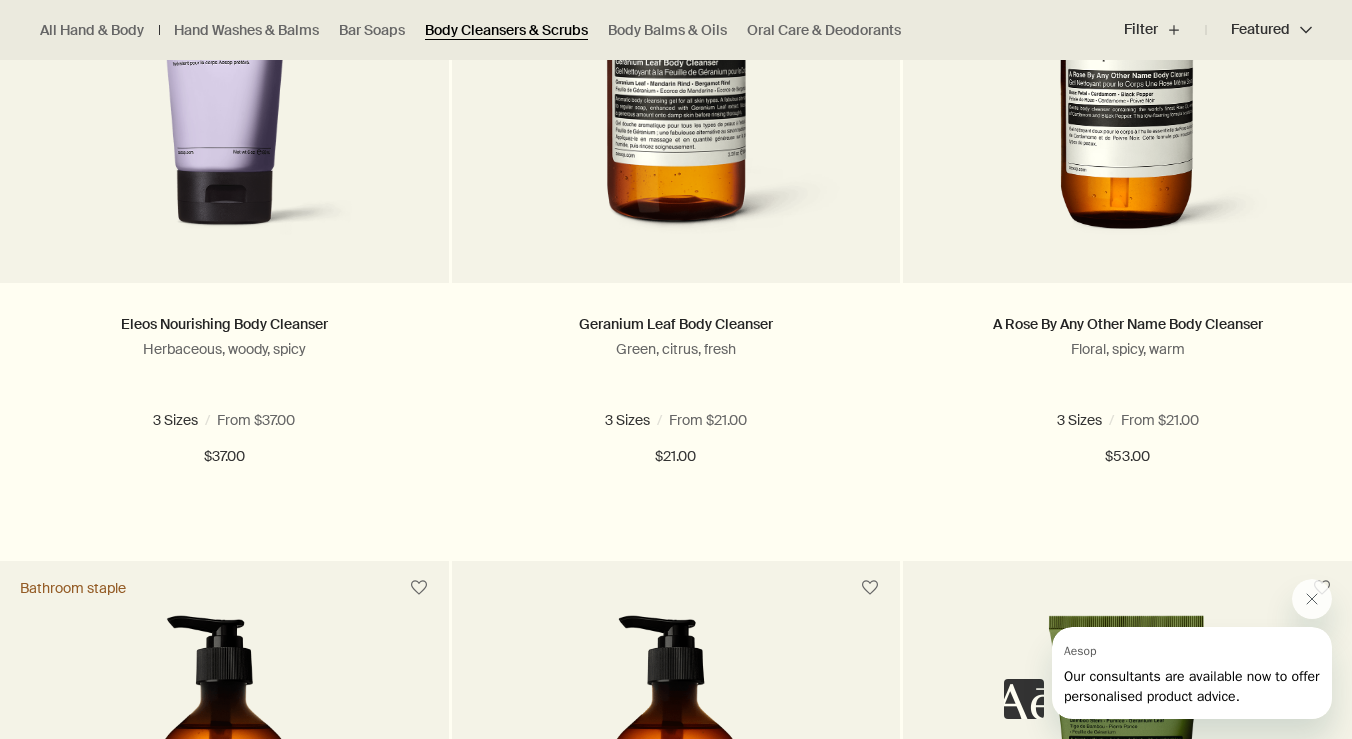 scroll, scrollTop: 819, scrollLeft: 0, axis: vertical 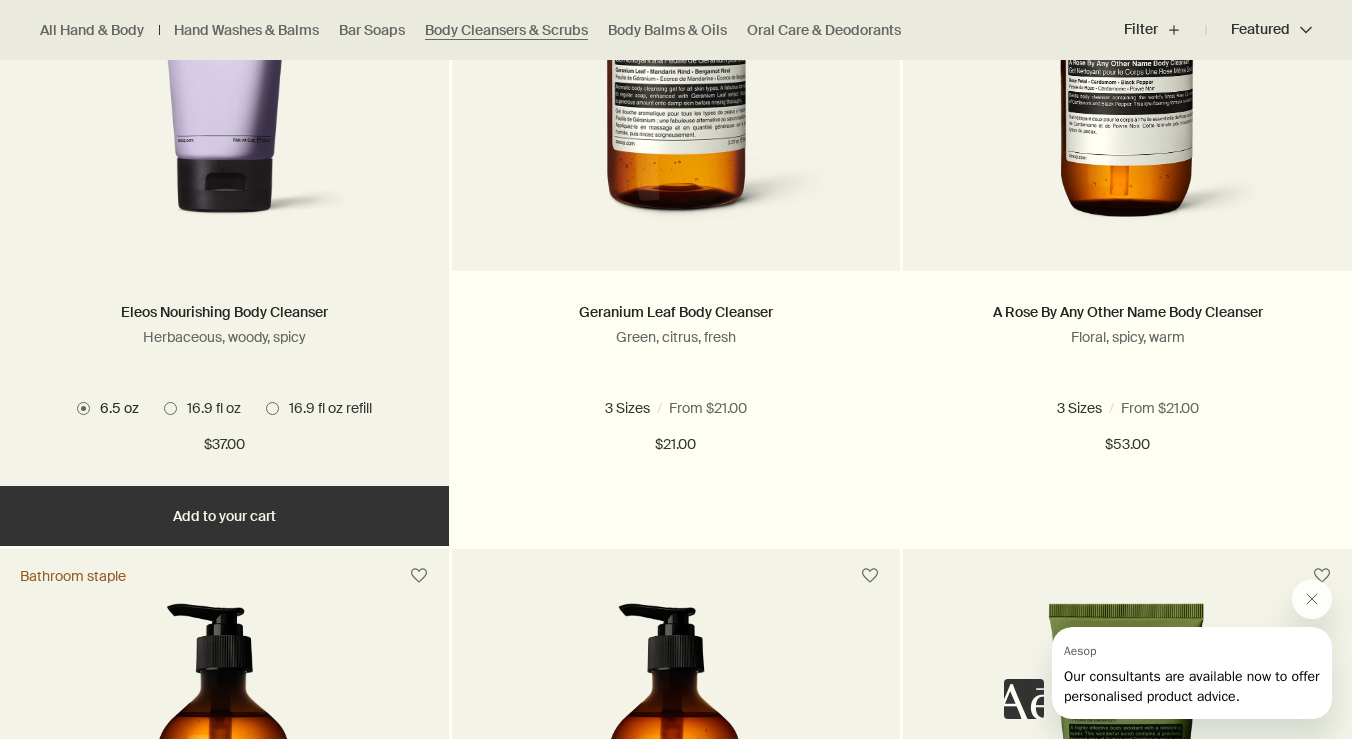 click at bounding box center (170, 408) 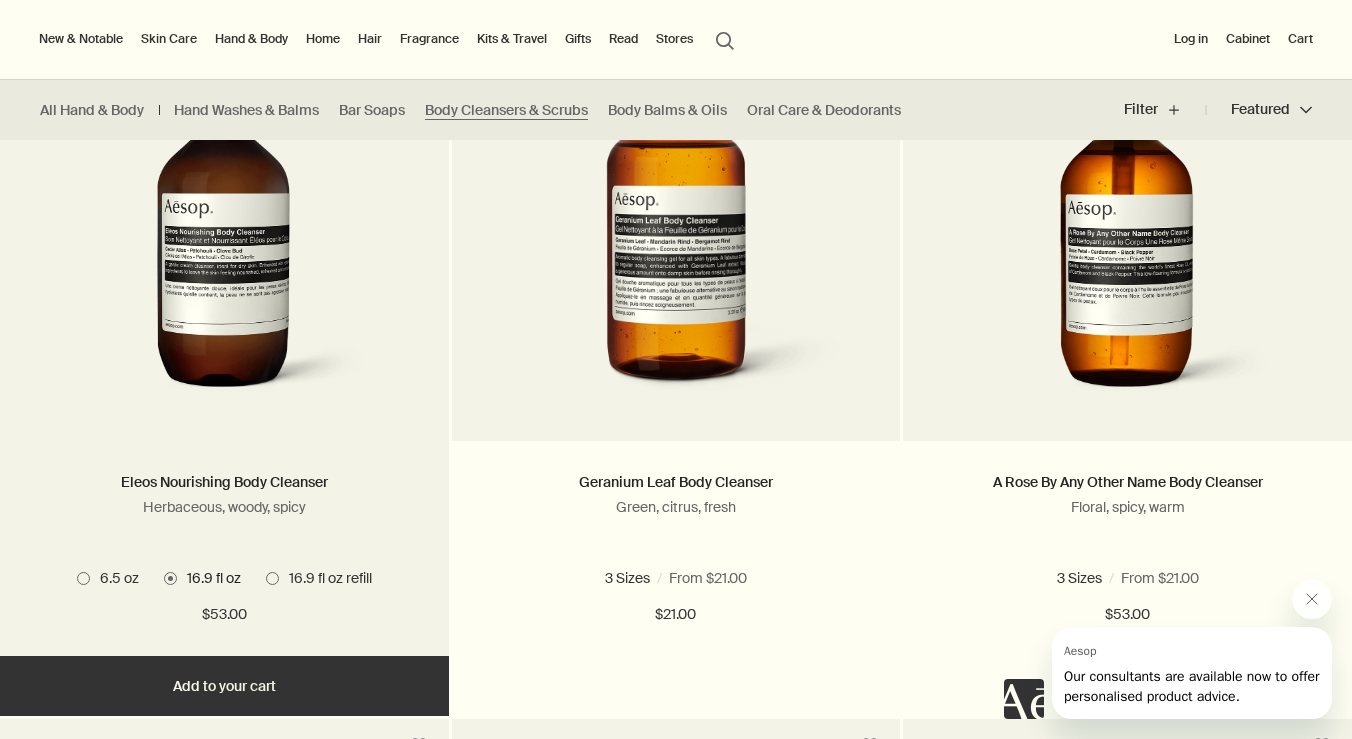 scroll, scrollTop: 631, scrollLeft: 0, axis: vertical 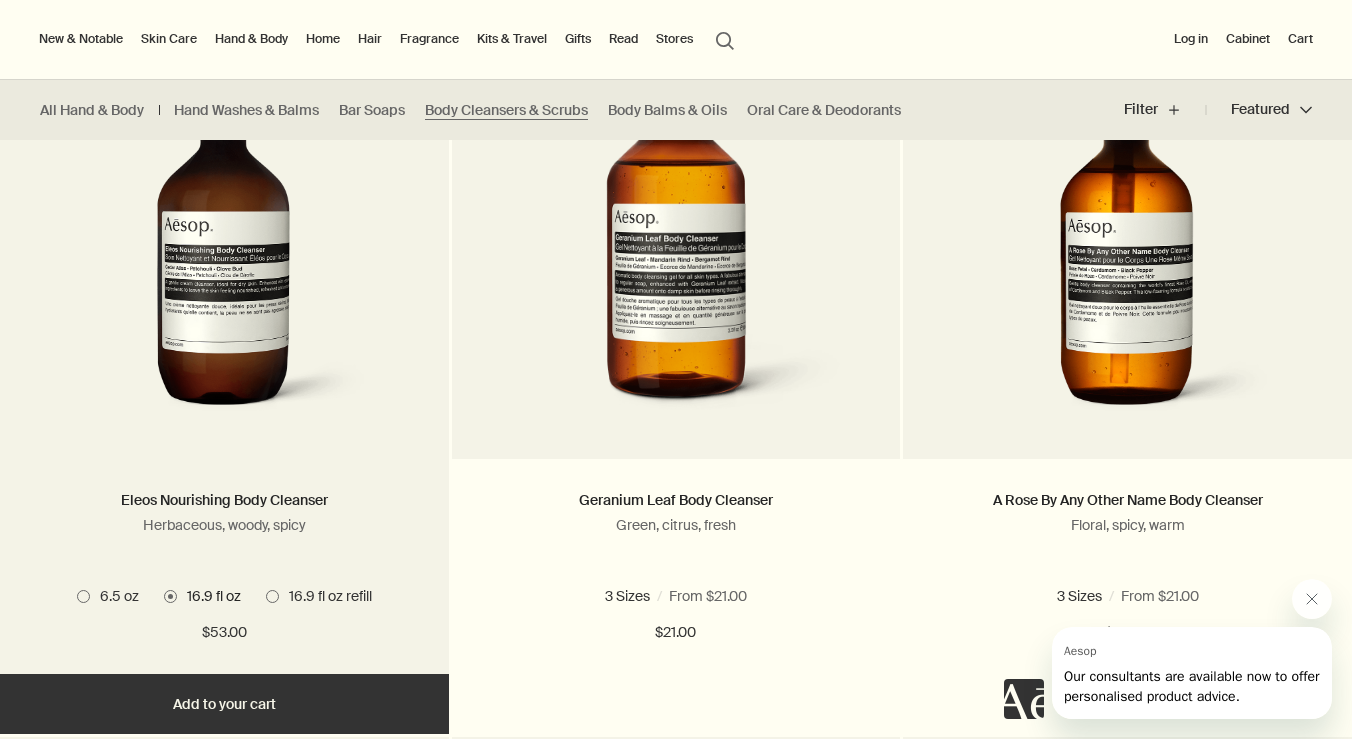 click on "6.5 oz" at bounding box center [108, 596] 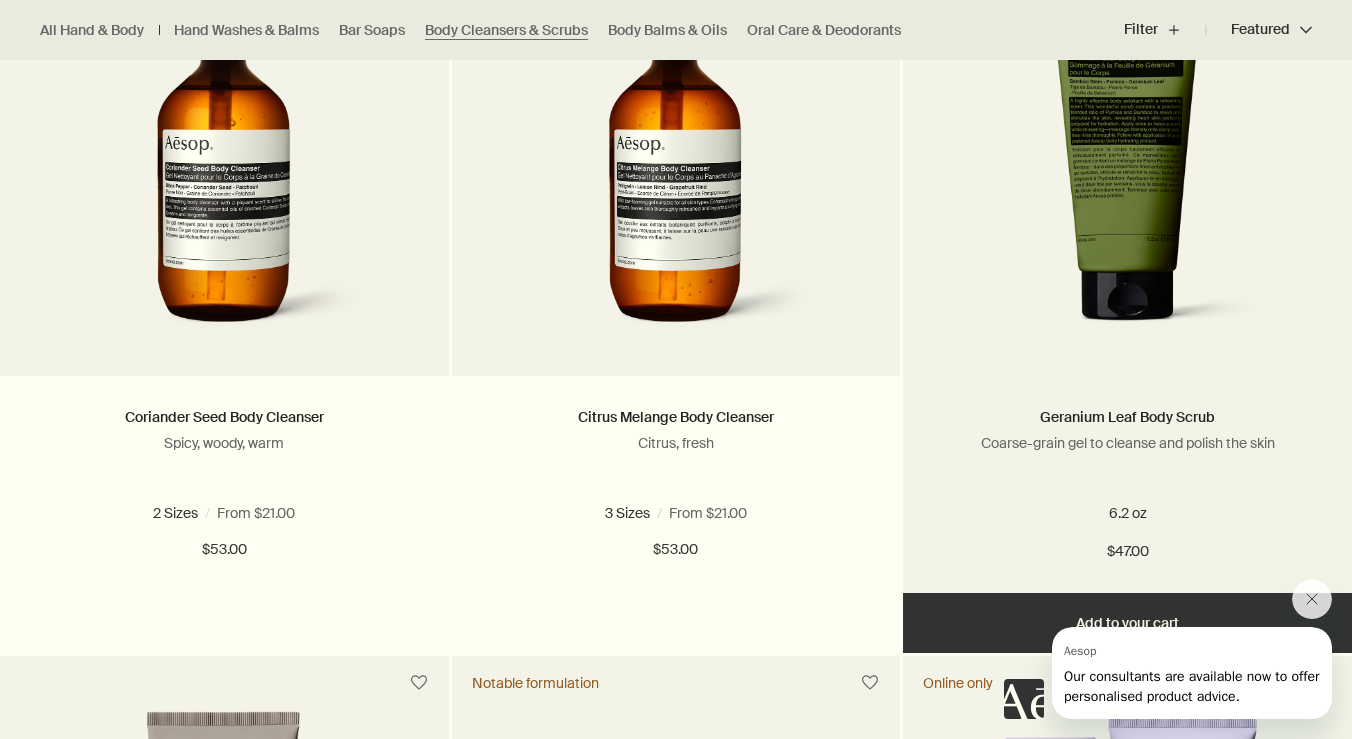 scroll, scrollTop: 1462, scrollLeft: 0, axis: vertical 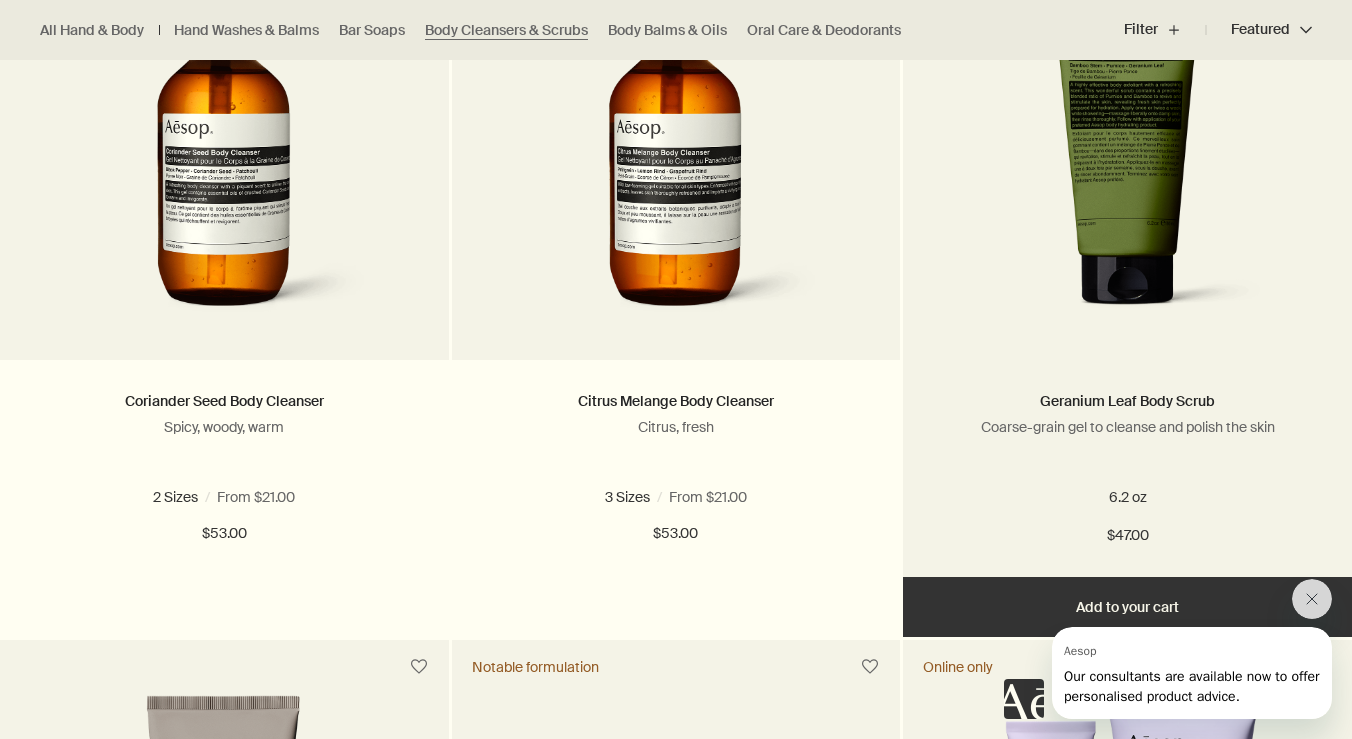click at bounding box center (1128, 145) 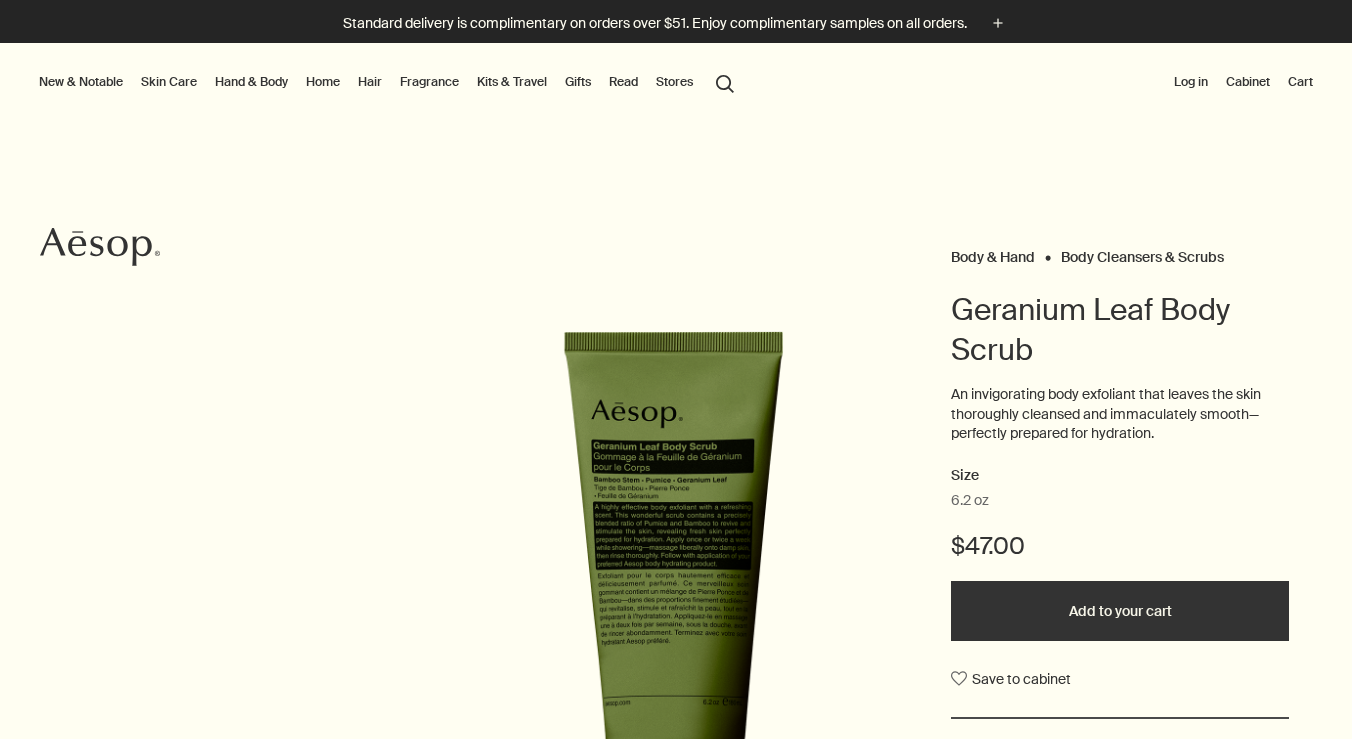 scroll, scrollTop: 0, scrollLeft: 0, axis: both 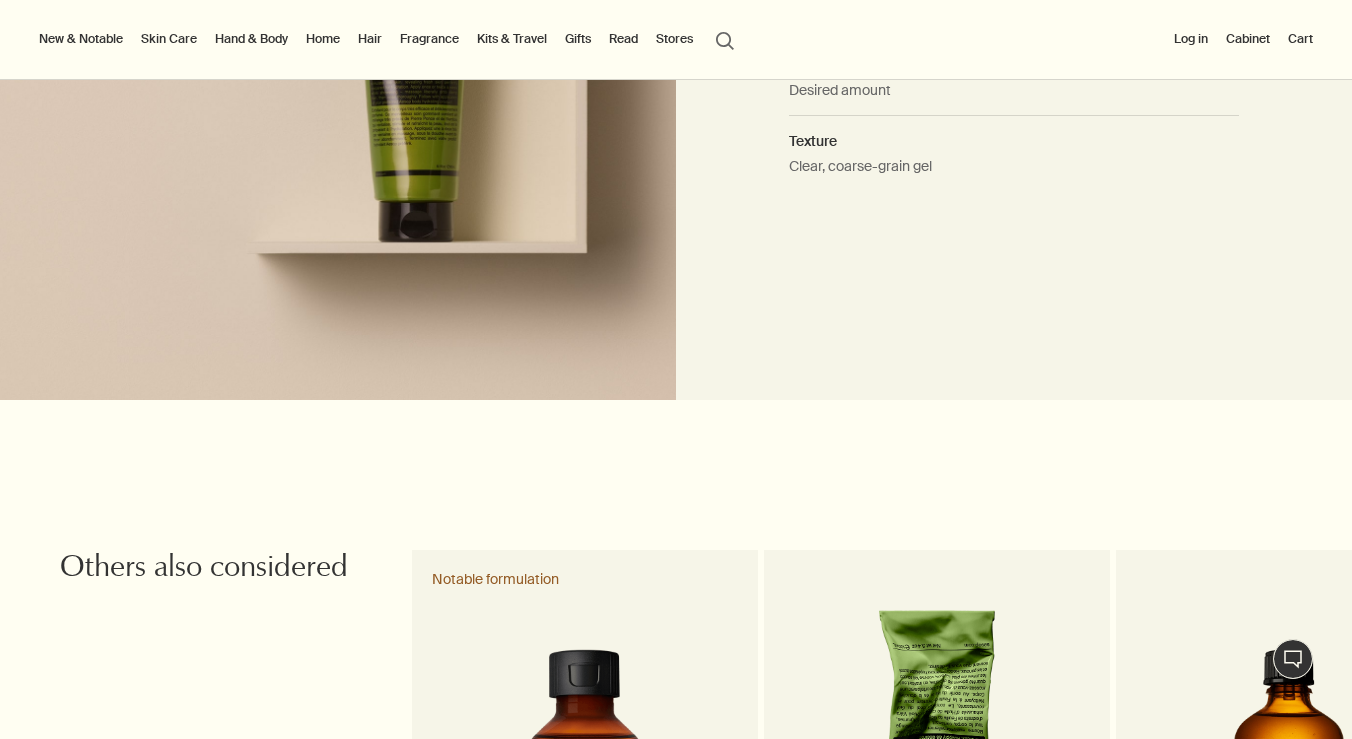 click on "Home" at bounding box center [323, 39] 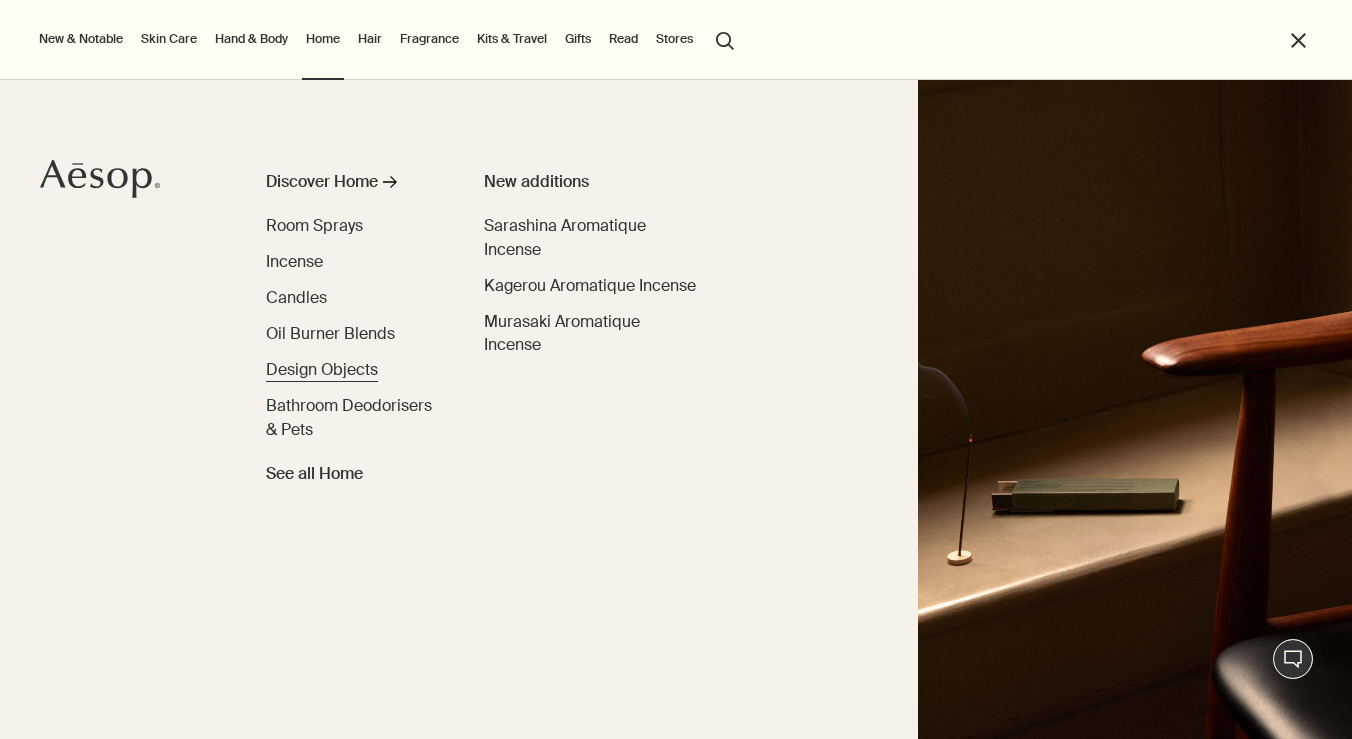 click on "Design Objects" at bounding box center (322, 369) 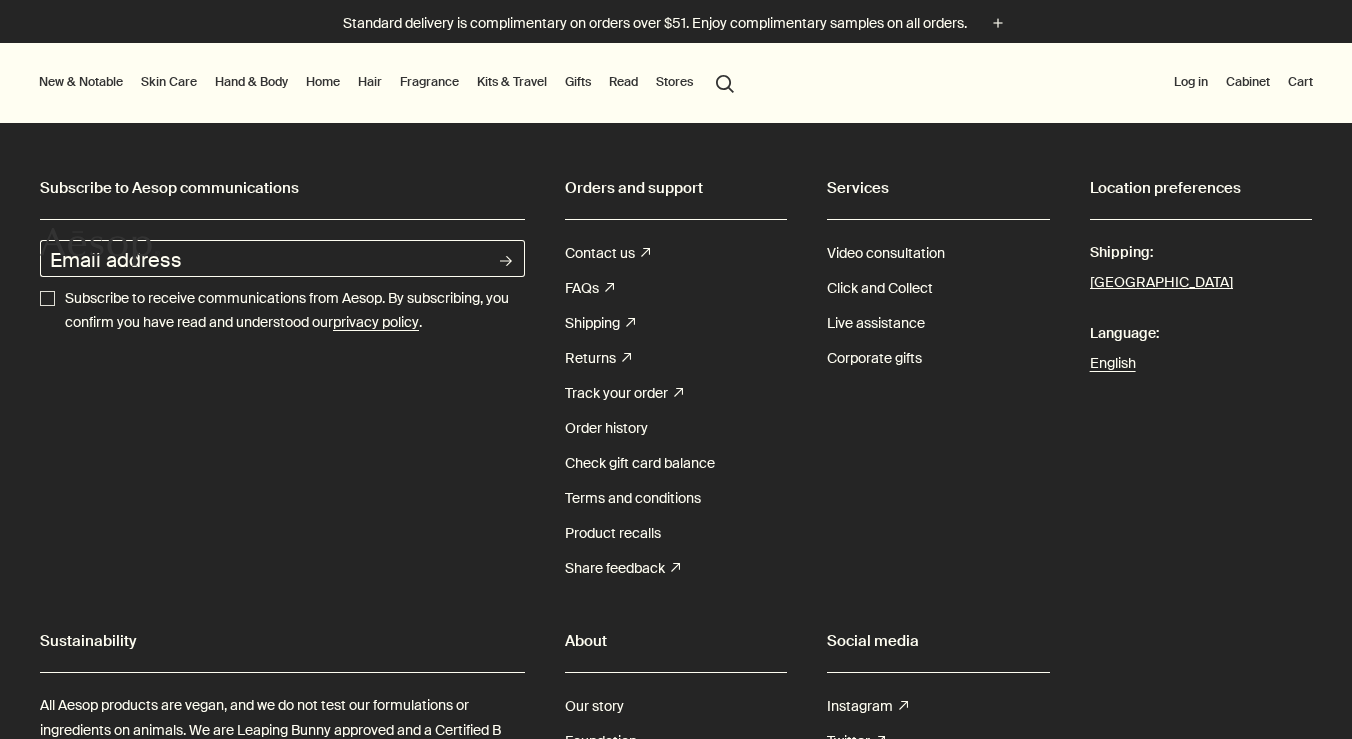 scroll, scrollTop: 0, scrollLeft: 0, axis: both 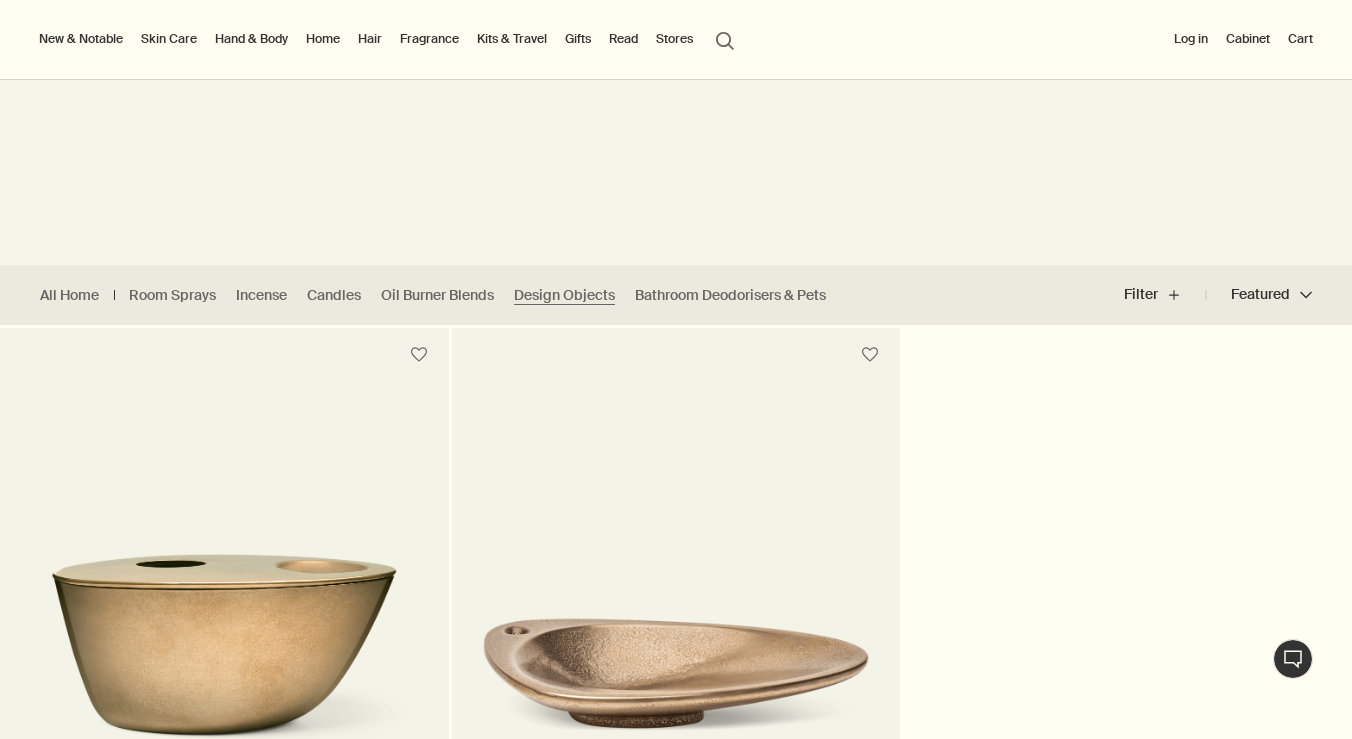 click on "Skin Care" at bounding box center (169, 39) 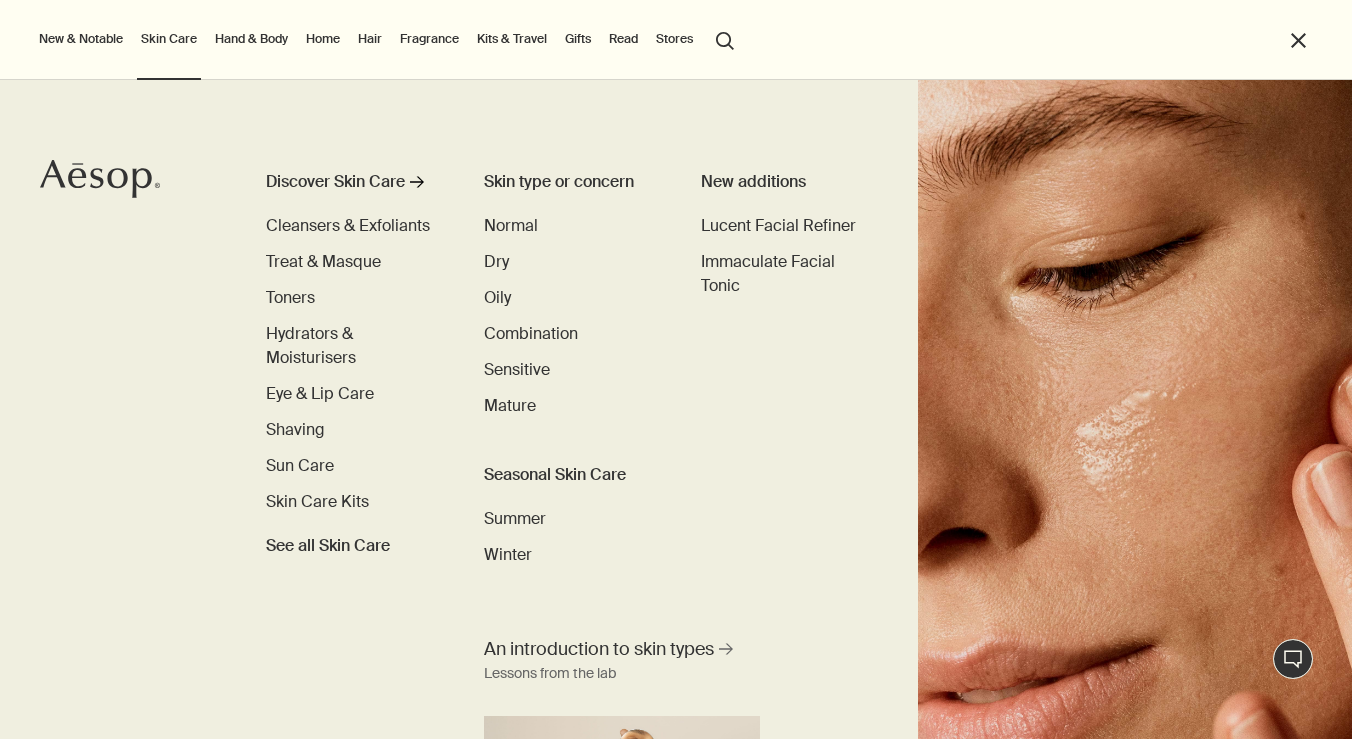 click on "Hand & Body" at bounding box center [251, 39] 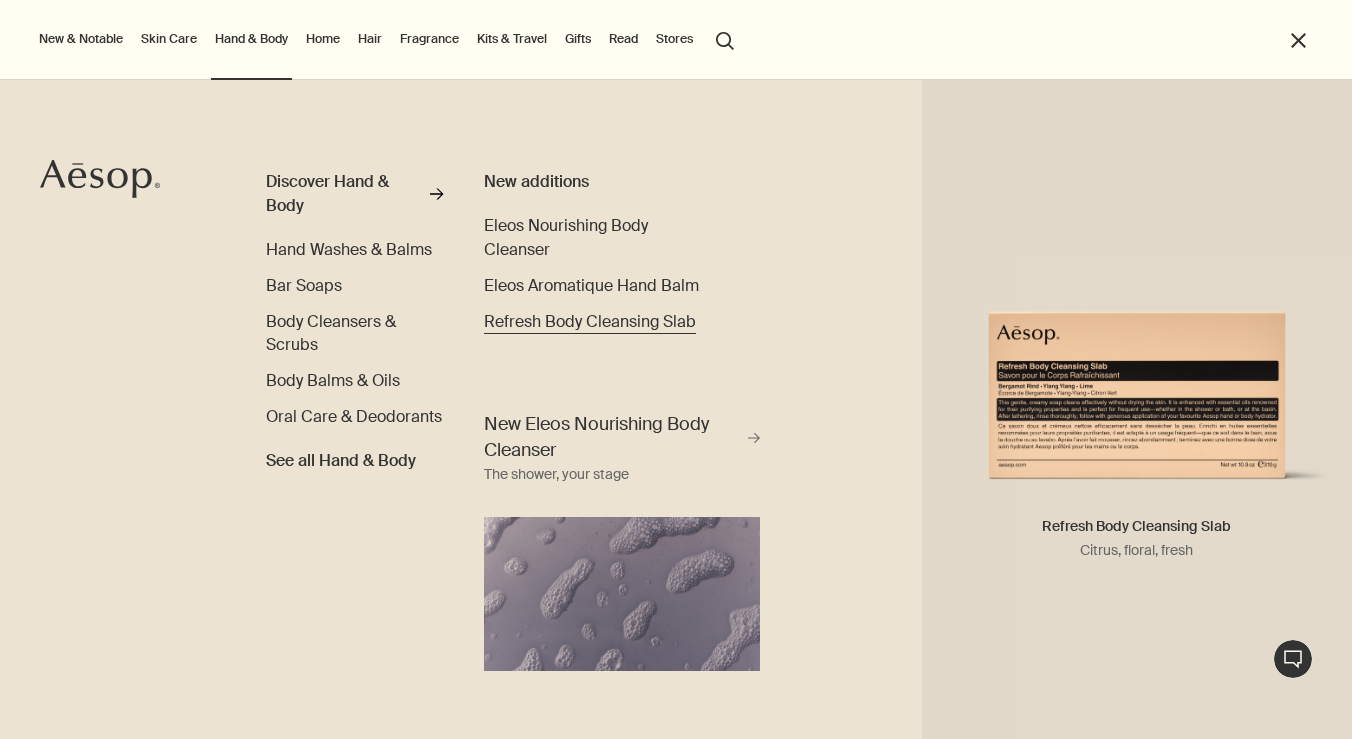 click on "Refresh Body Cleansing Slab" at bounding box center [590, 321] 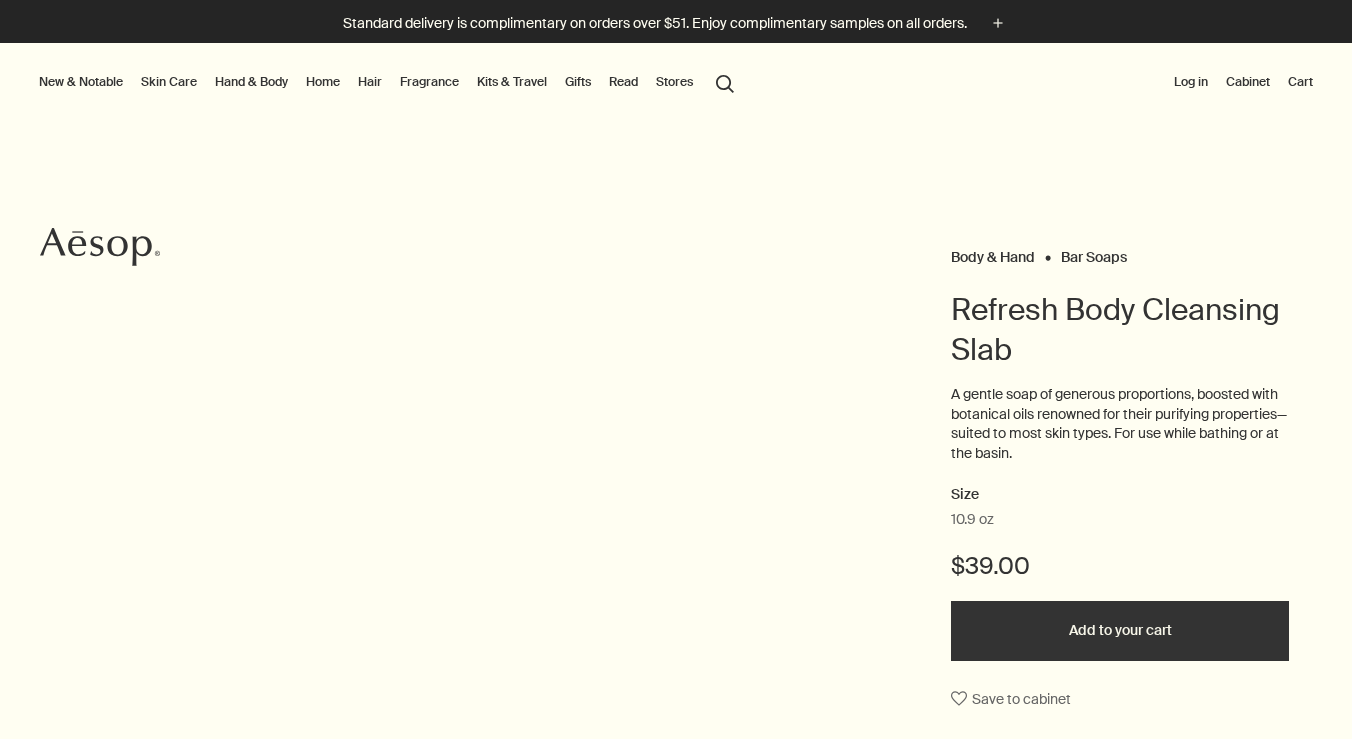 scroll, scrollTop: 0, scrollLeft: 0, axis: both 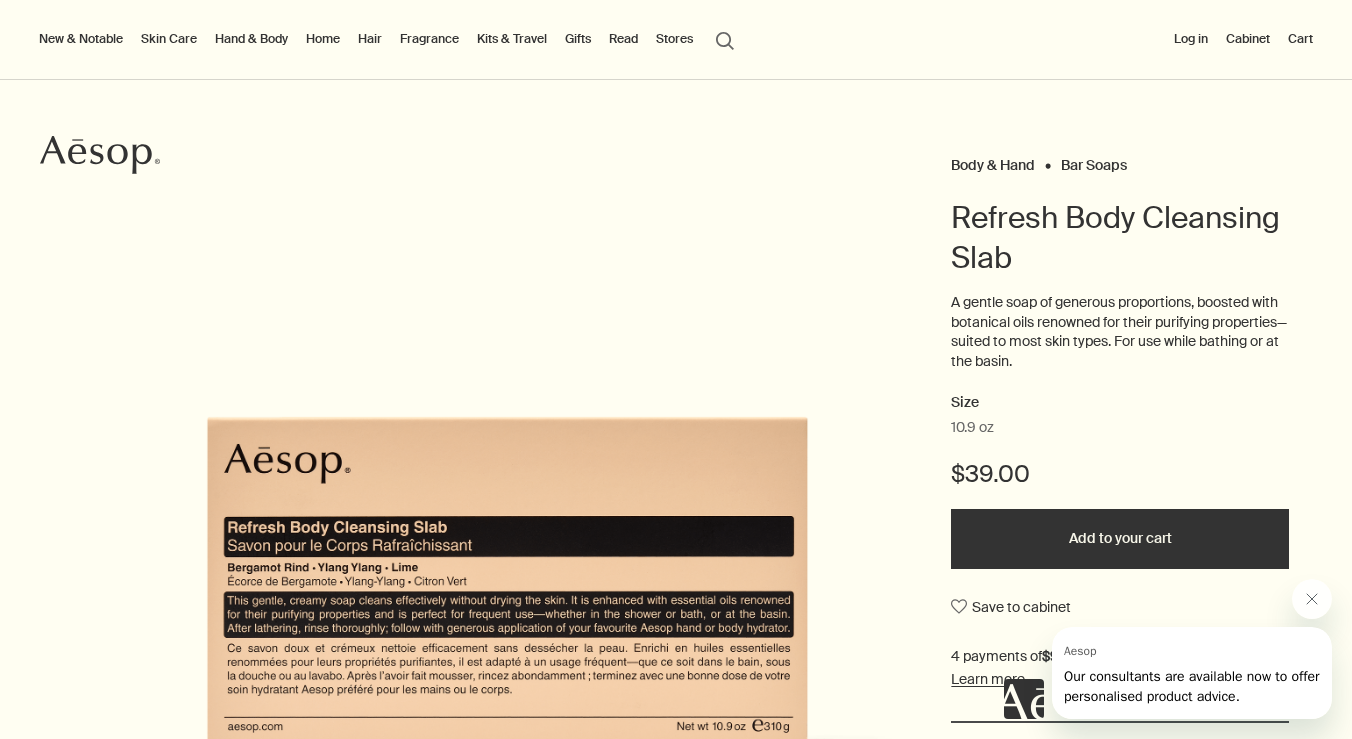 click on "Hand & Body" at bounding box center (251, 39) 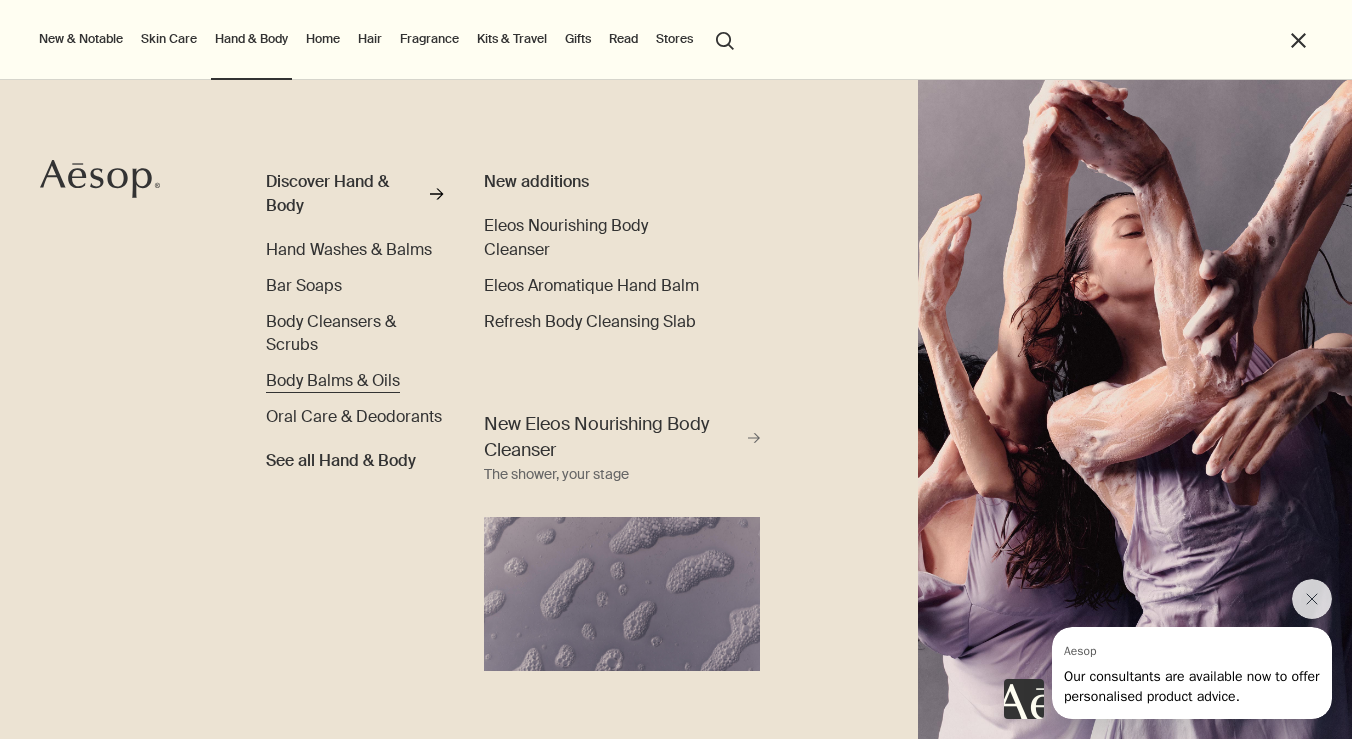 click on "Body Balms & Oils" at bounding box center (333, 380) 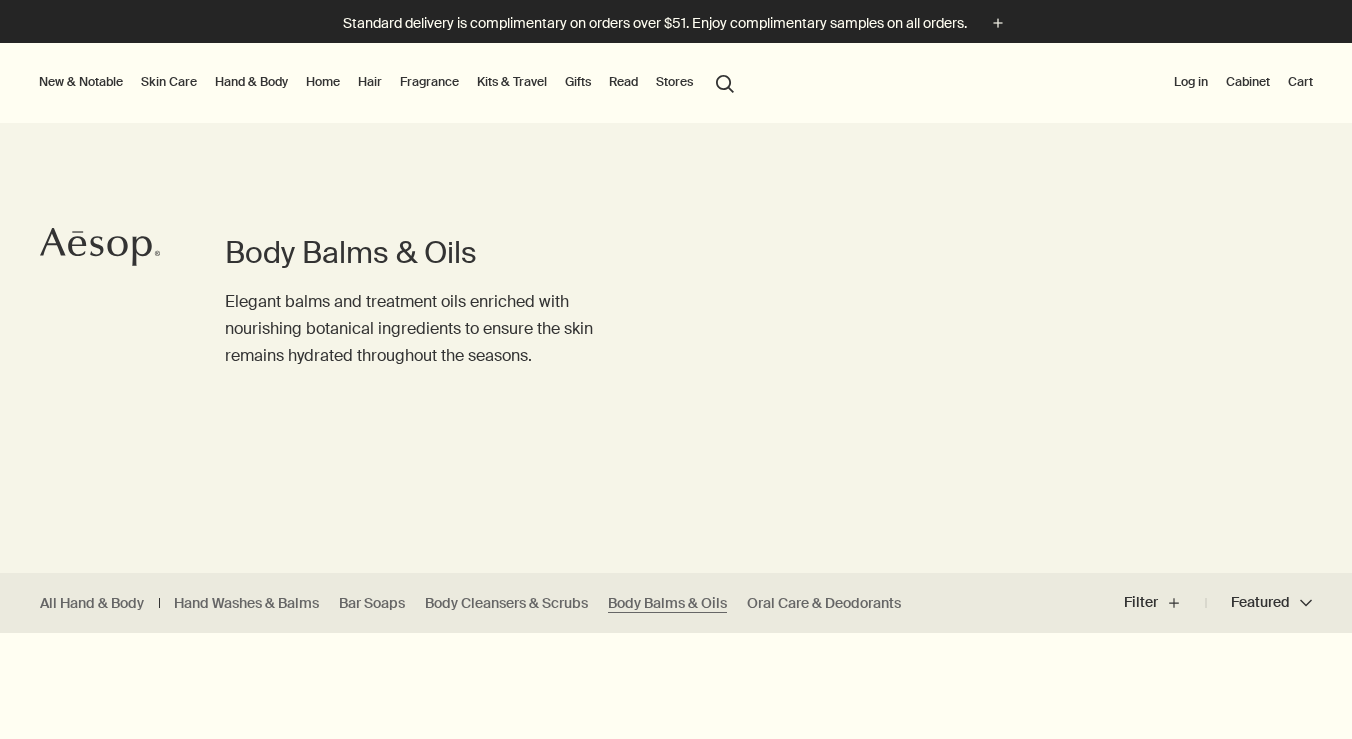 scroll, scrollTop: 0, scrollLeft: 0, axis: both 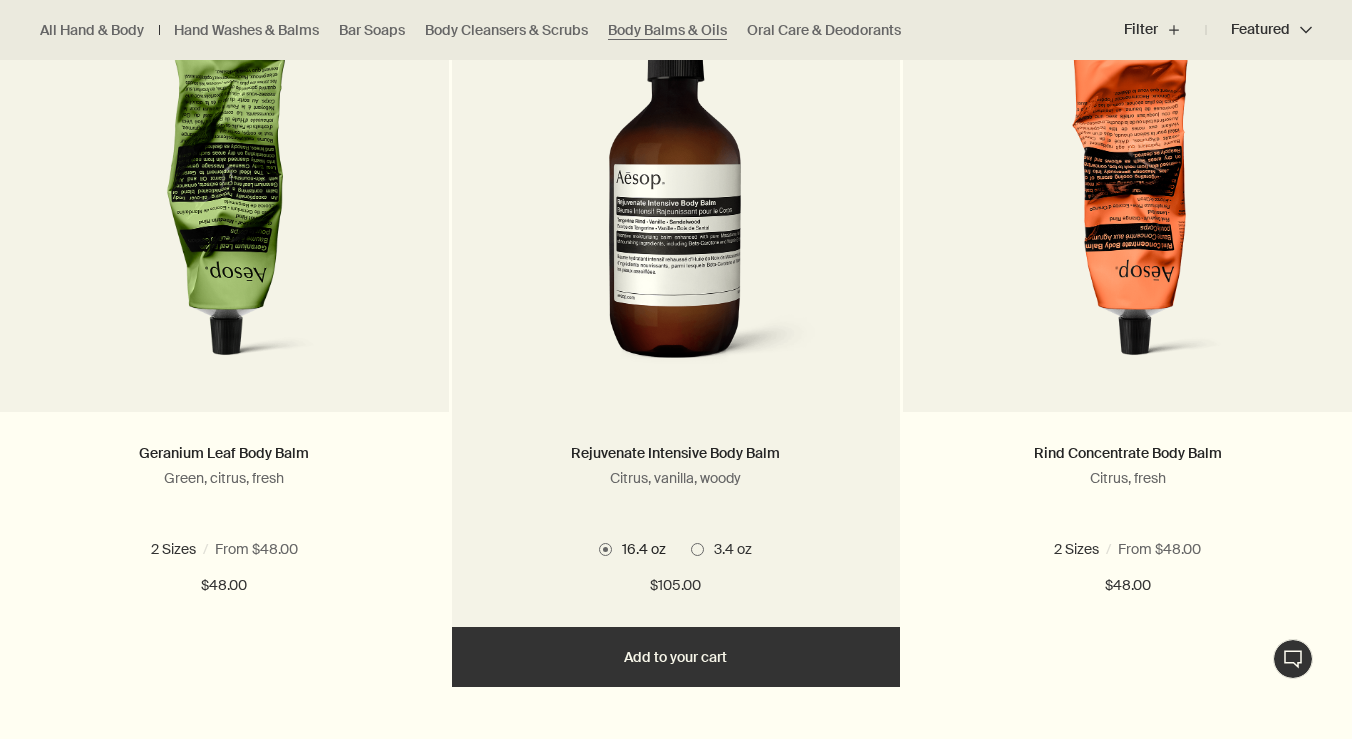 click at bounding box center (697, 549) 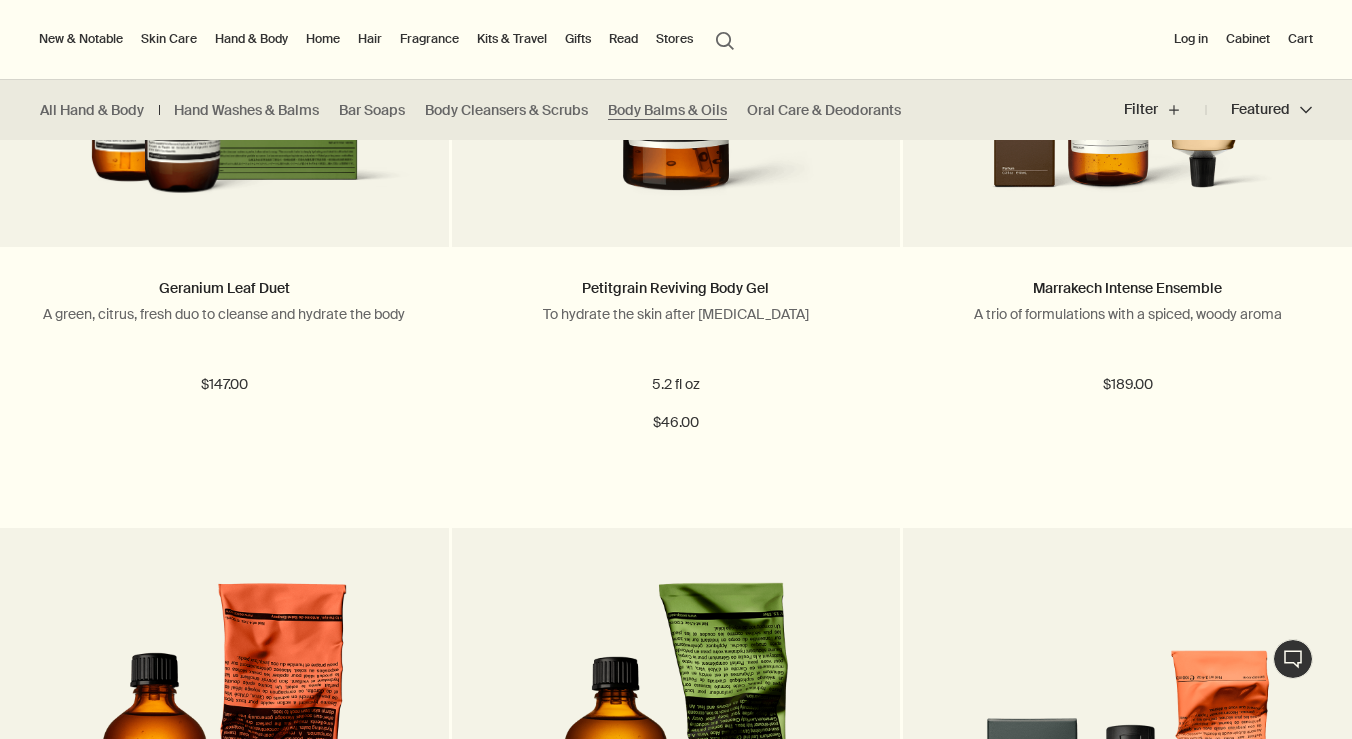 scroll, scrollTop: 1549, scrollLeft: 0, axis: vertical 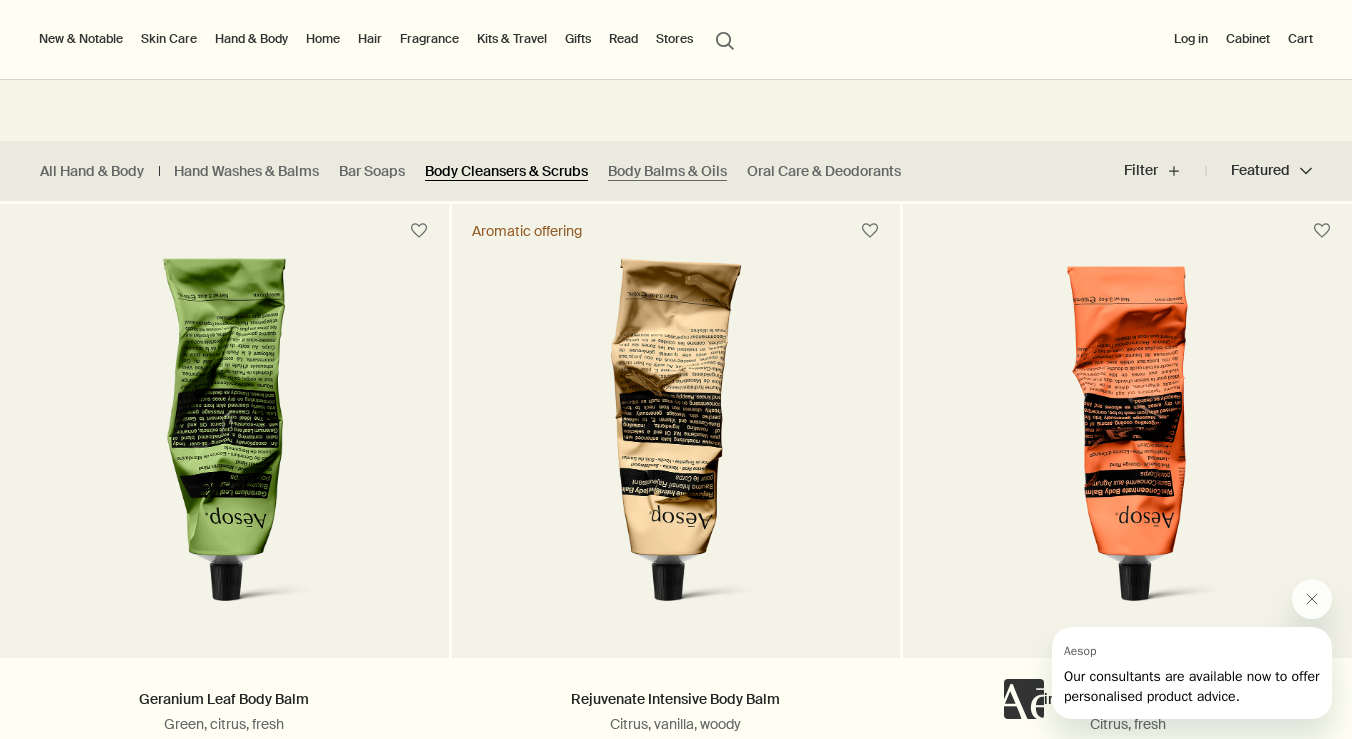 click on "Body Cleansers & Scrubs" at bounding box center (506, 171) 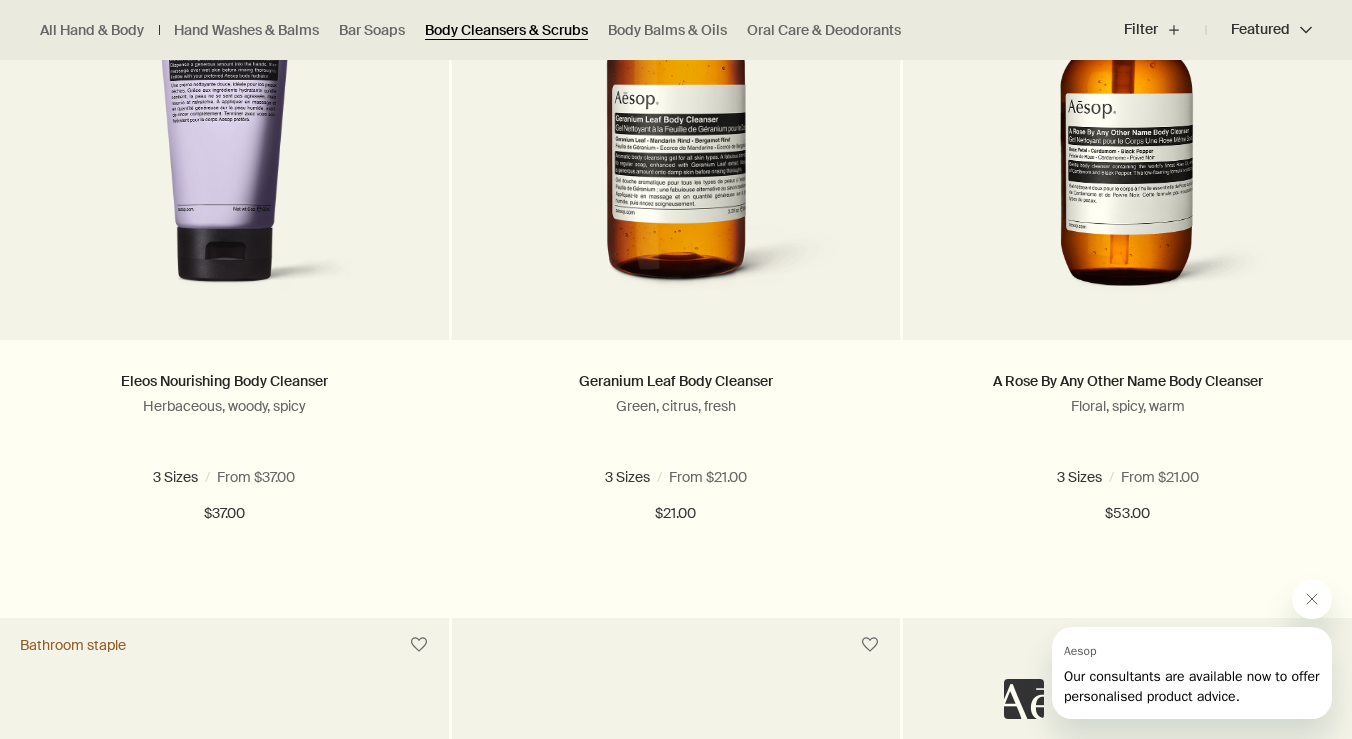 scroll, scrollTop: 752, scrollLeft: 0, axis: vertical 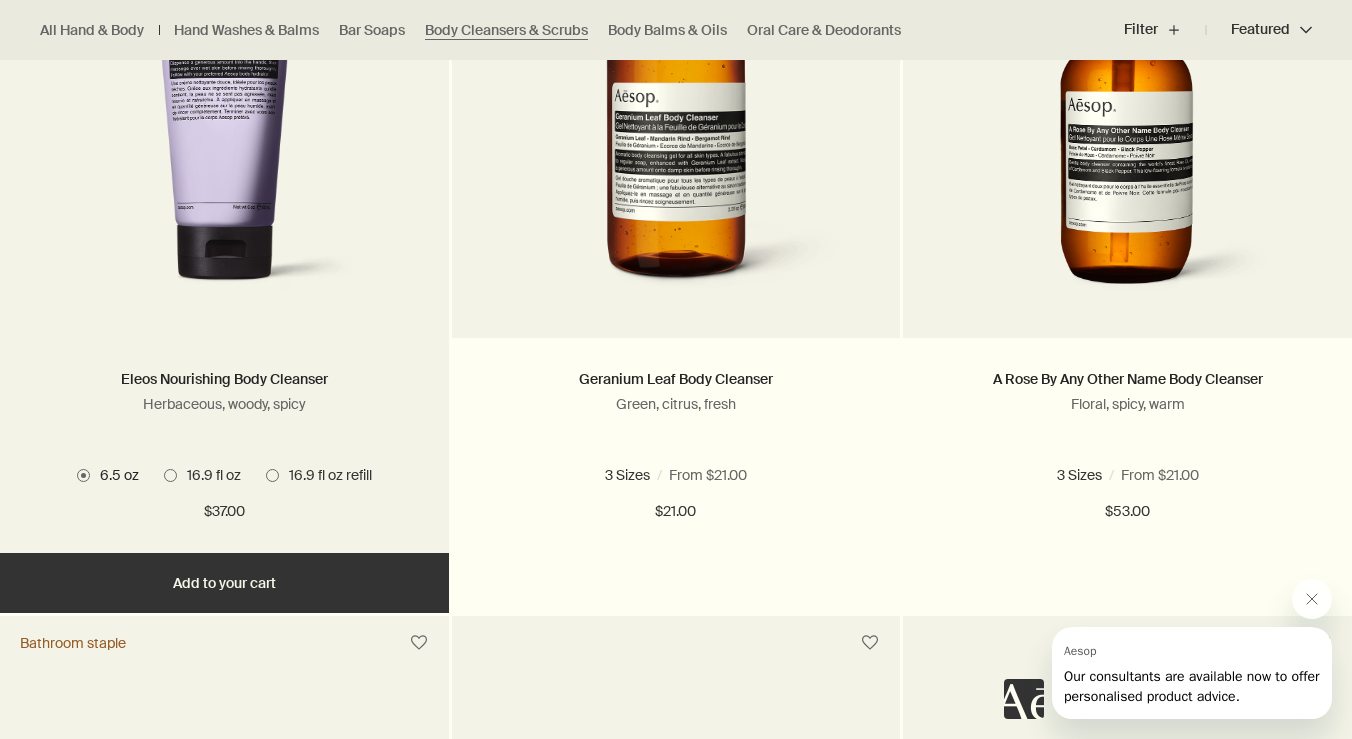 click on "16.9 fl oz" at bounding box center (202, 475) 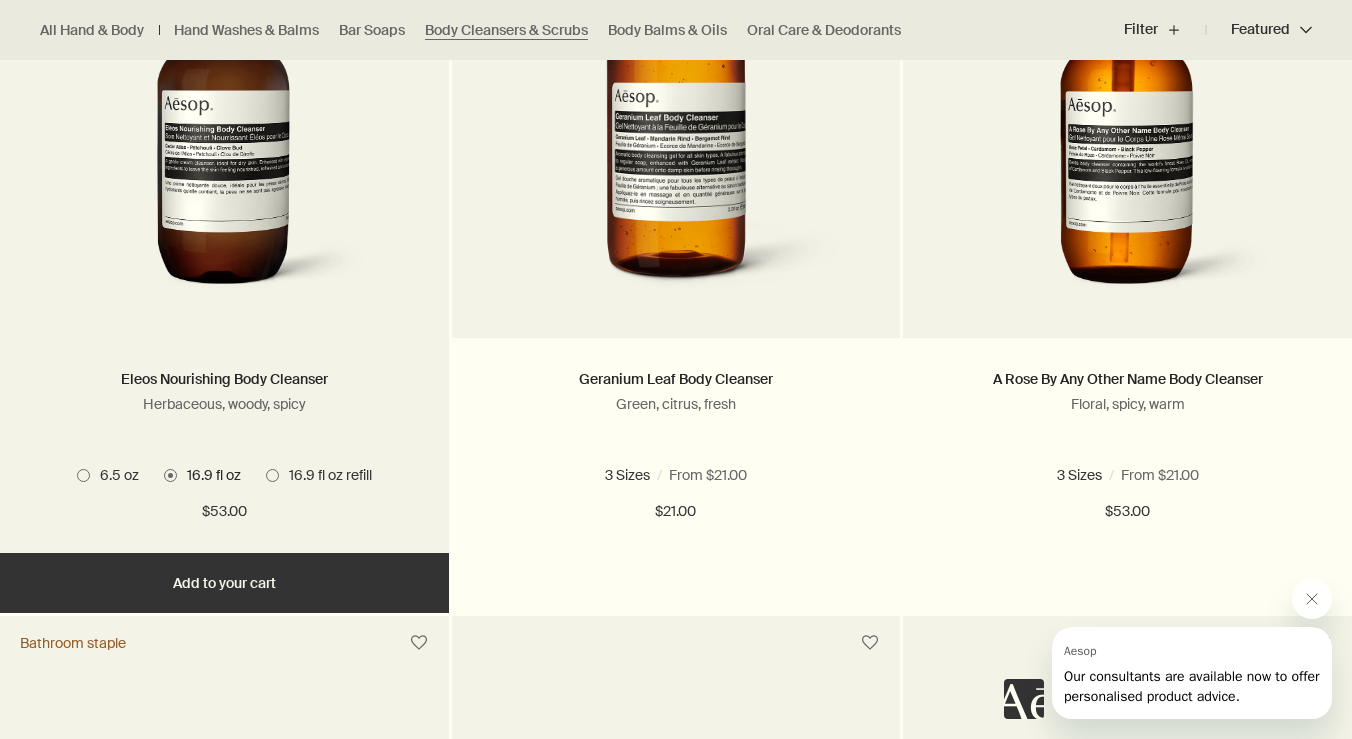 click at bounding box center [83, 475] 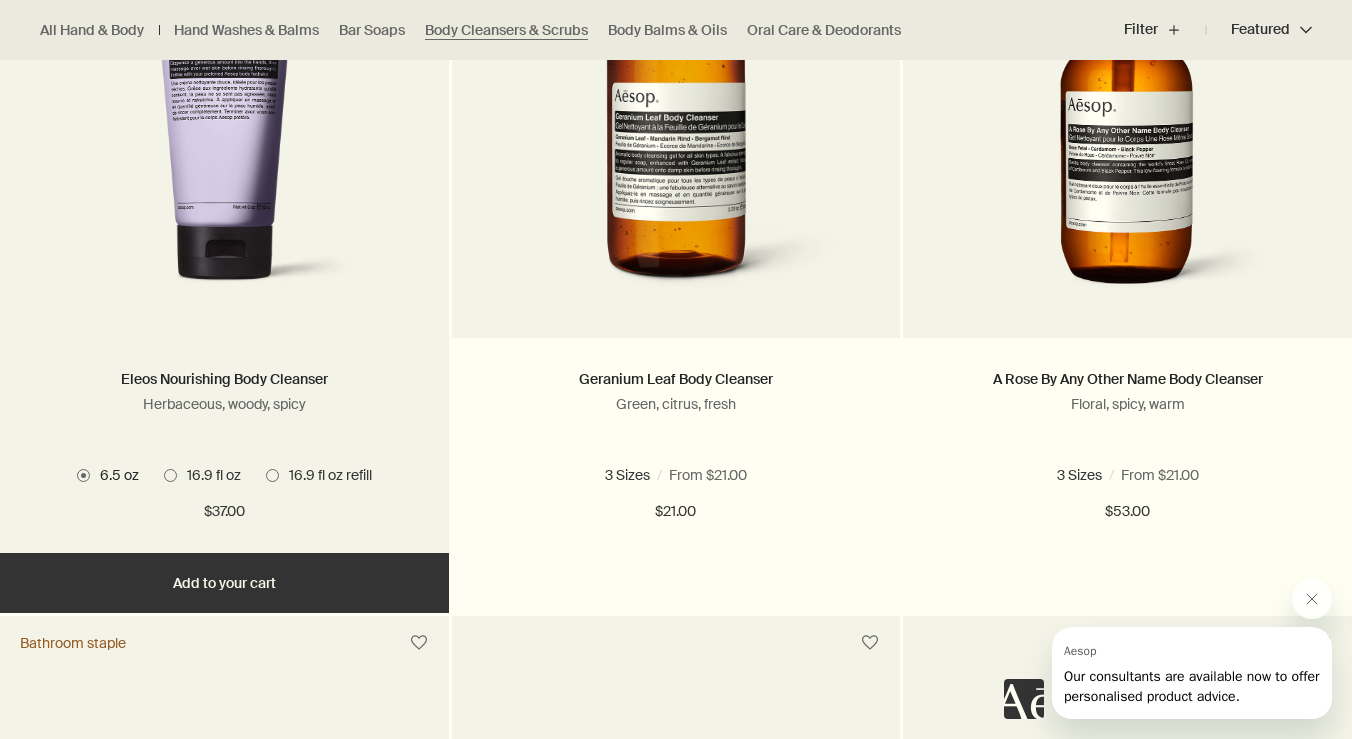 click at bounding box center (170, 475) 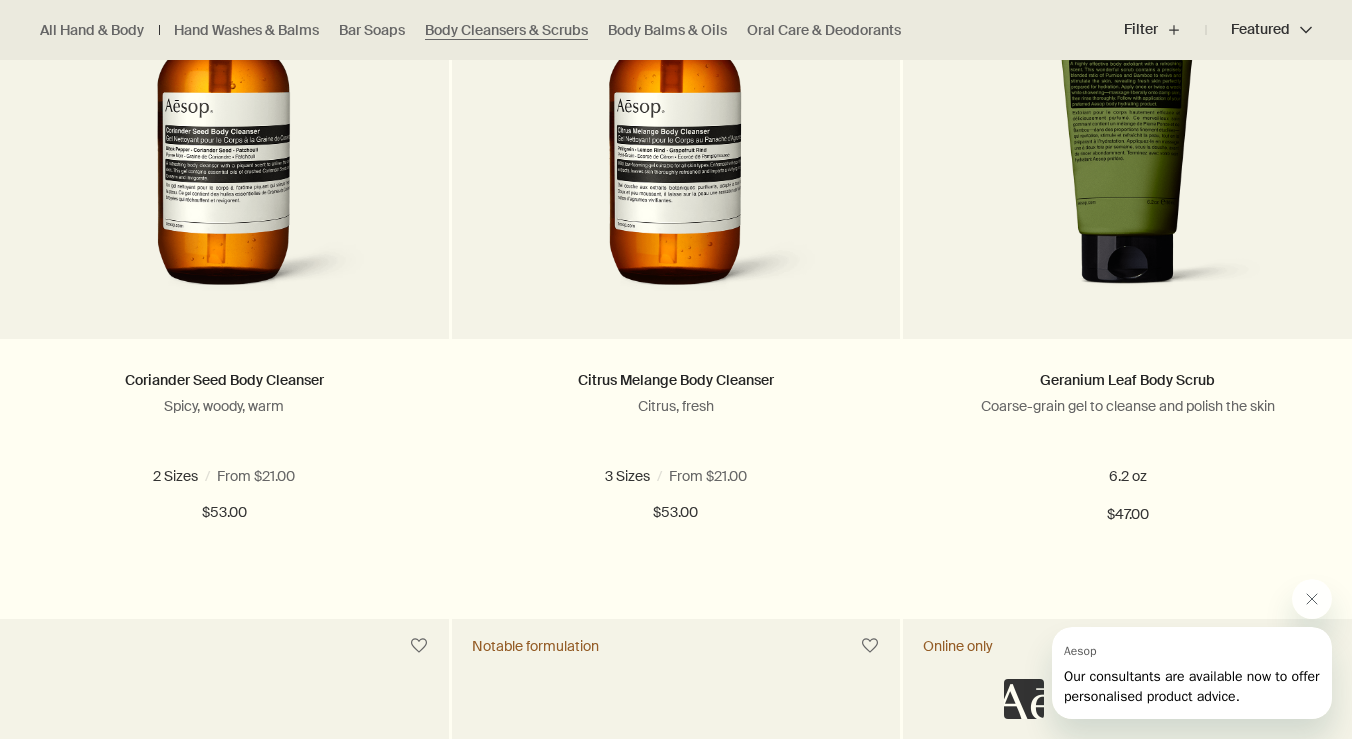 scroll, scrollTop: 1486, scrollLeft: 0, axis: vertical 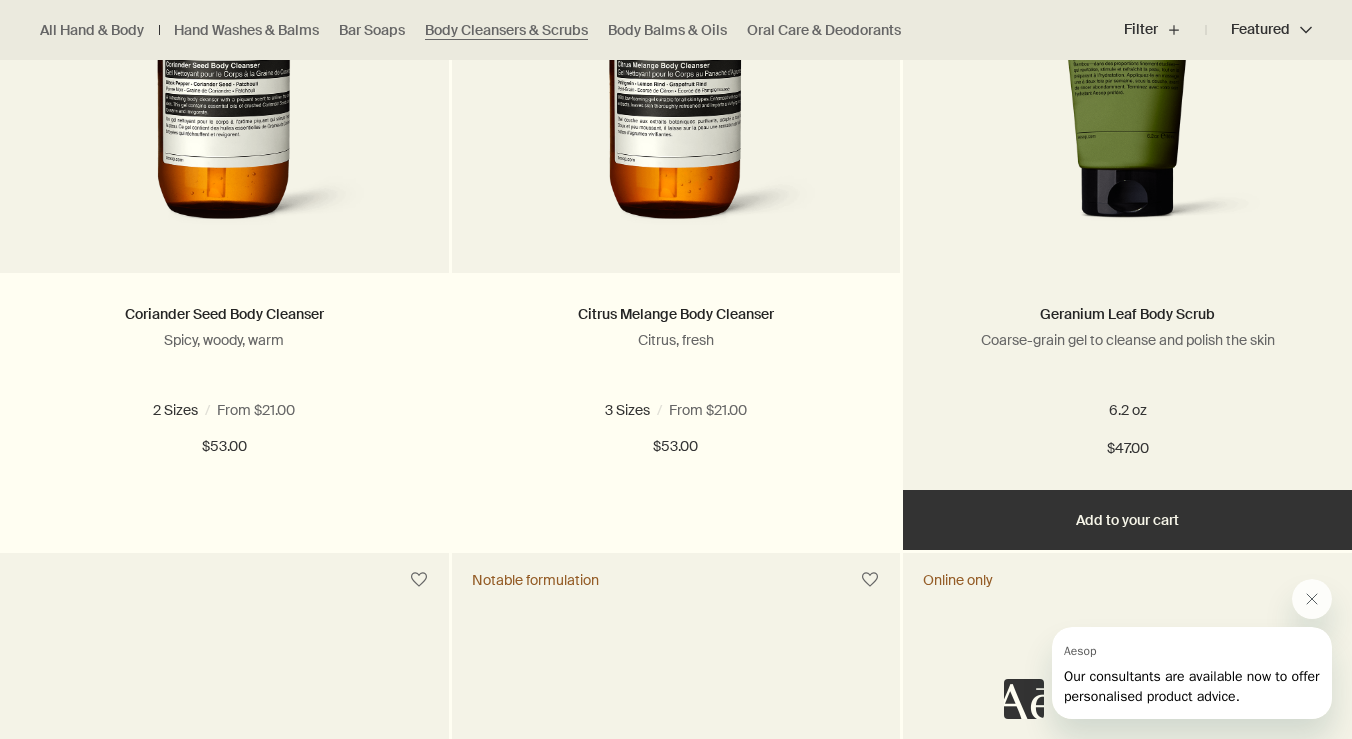 click on "Geranium Leaf Body Scrub Coarse-grain gel to cleanse and polish the skin 6.2 oz $47.00" at bounding box center [1127, 381] 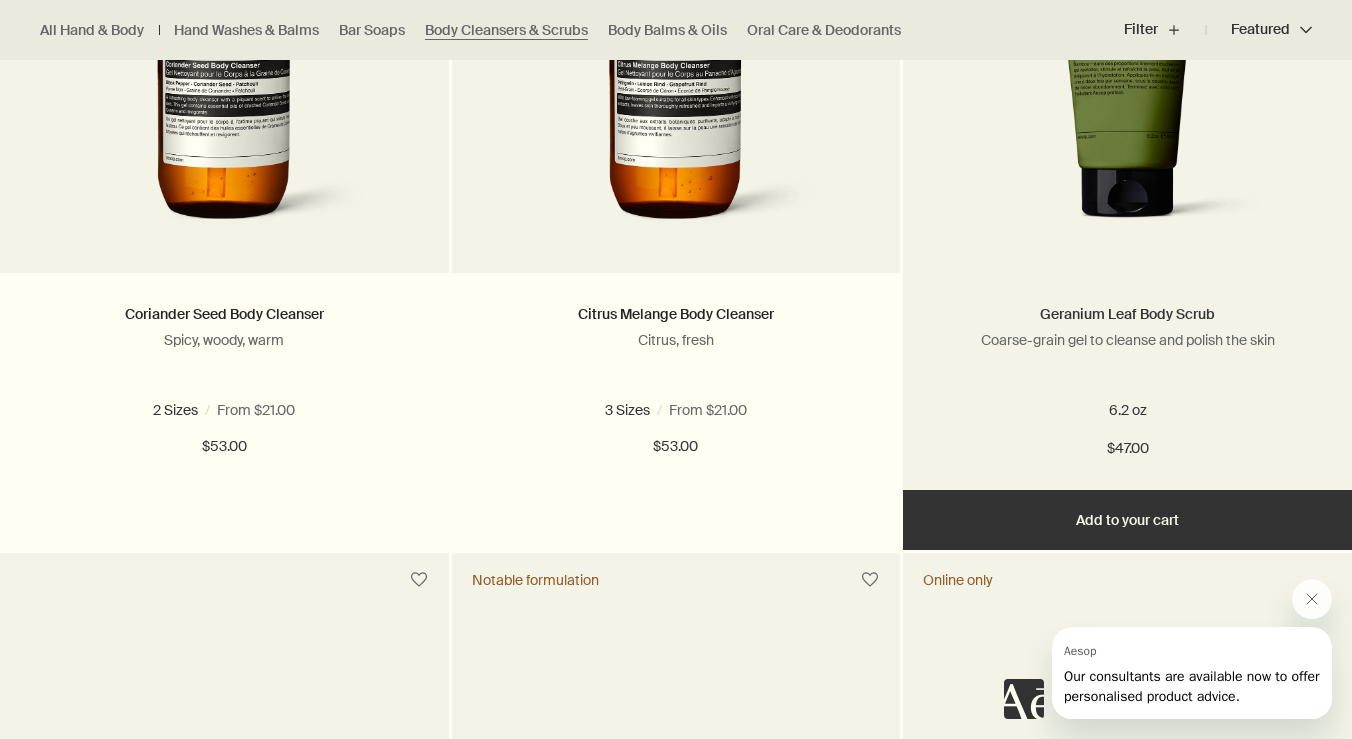 click on "Geranium Leaf Body Scrub" at bounding box center [1127, 314] 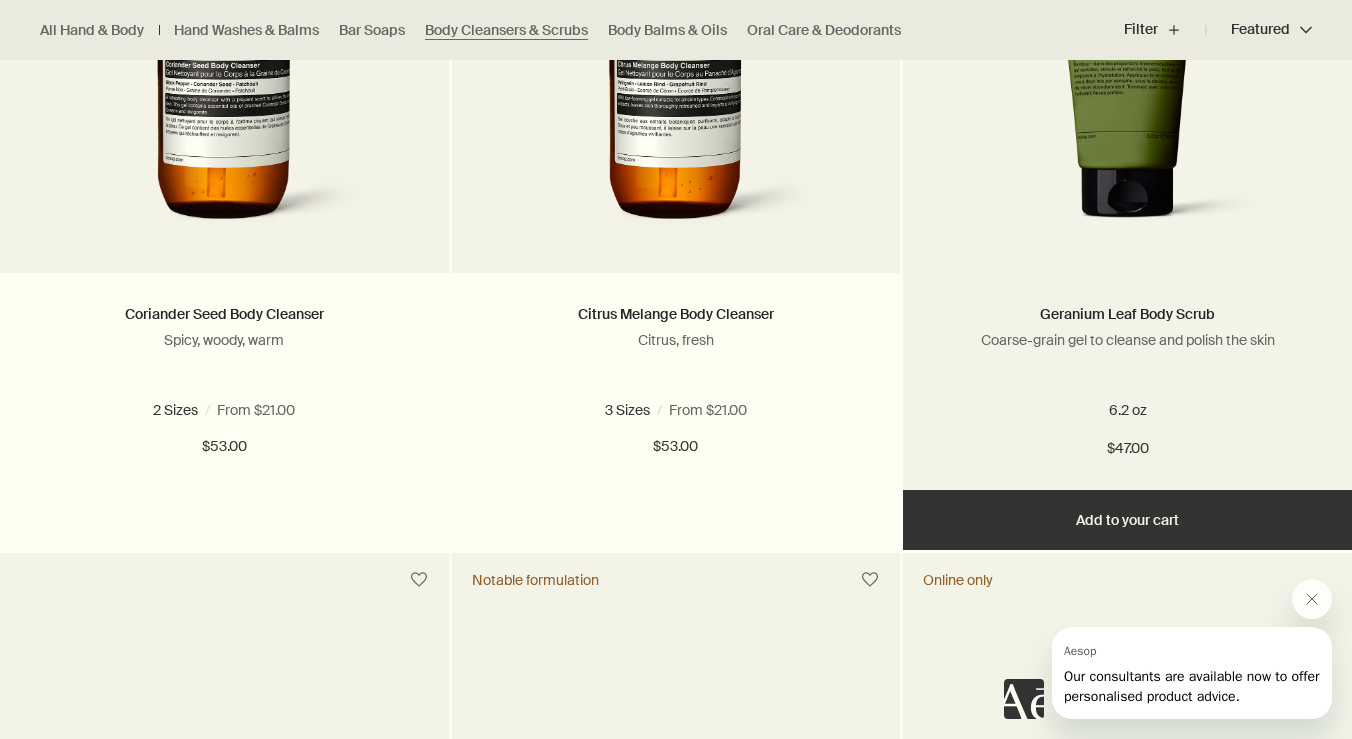 click on "Added Added to your cart Add Add to your cart" at bounding box center [1127, 520] 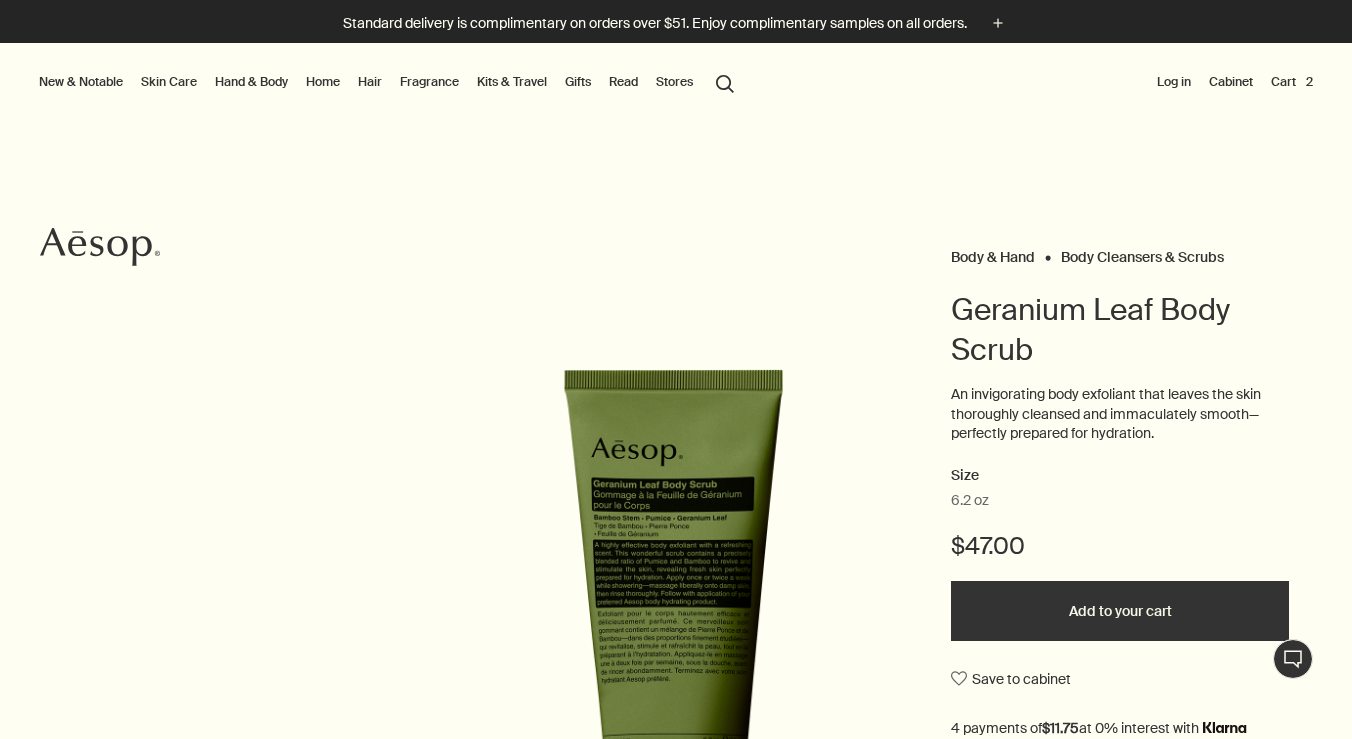 scroll, scrollTop: 0, scrollLeft: 0, axis: both 